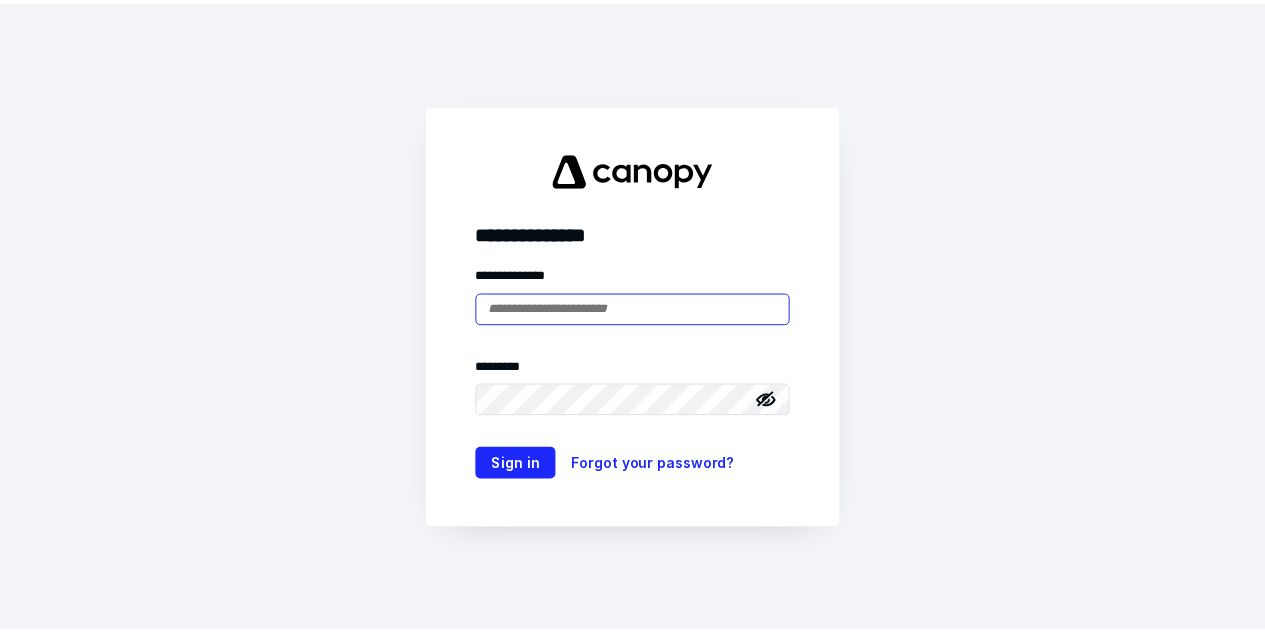 scroll, scrollTop: 0, scrollLeft: 0, axis: both 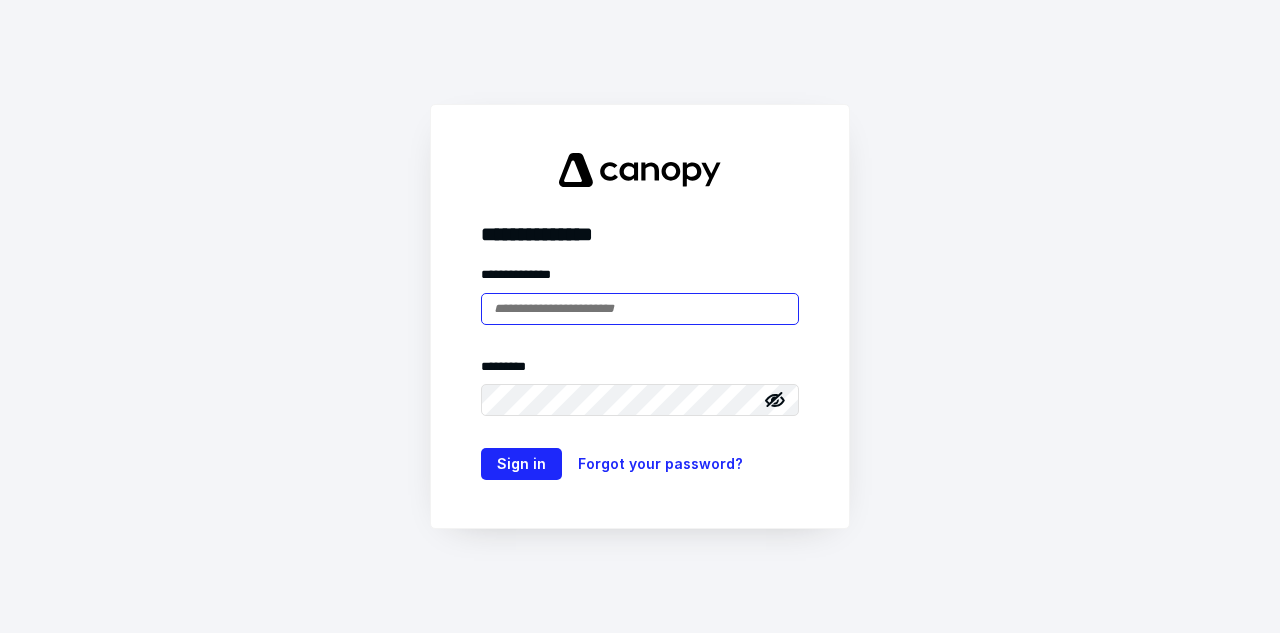 type on "**********" 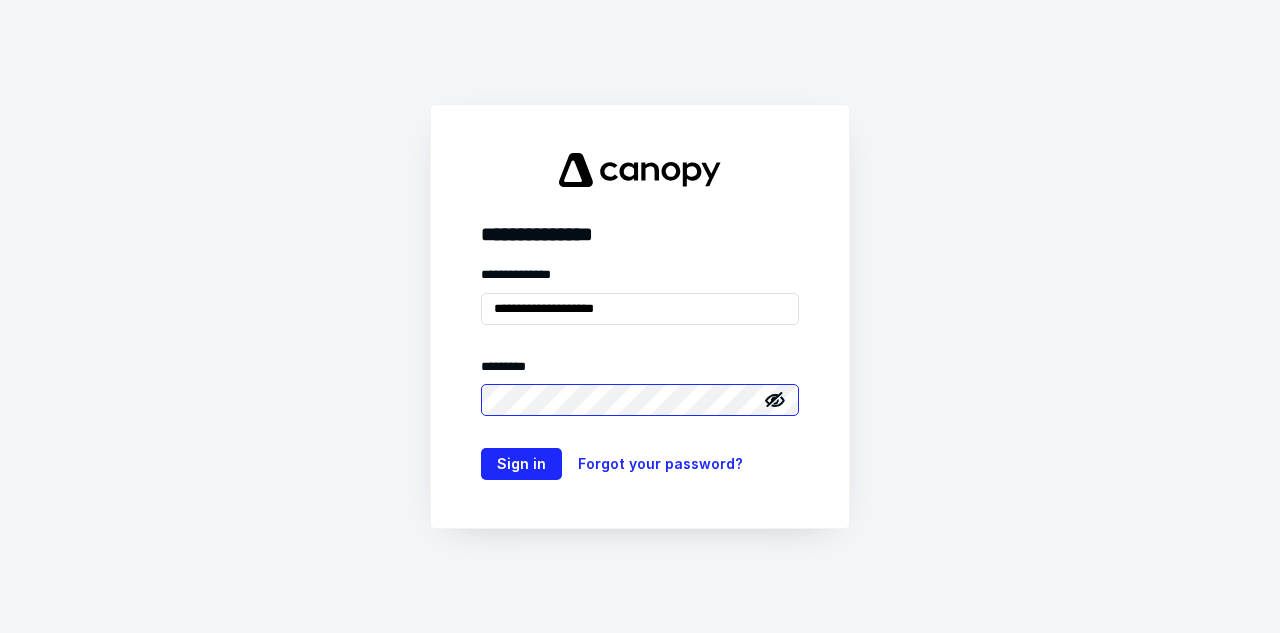 click on "Sign in" at bounding box center [521, 464] 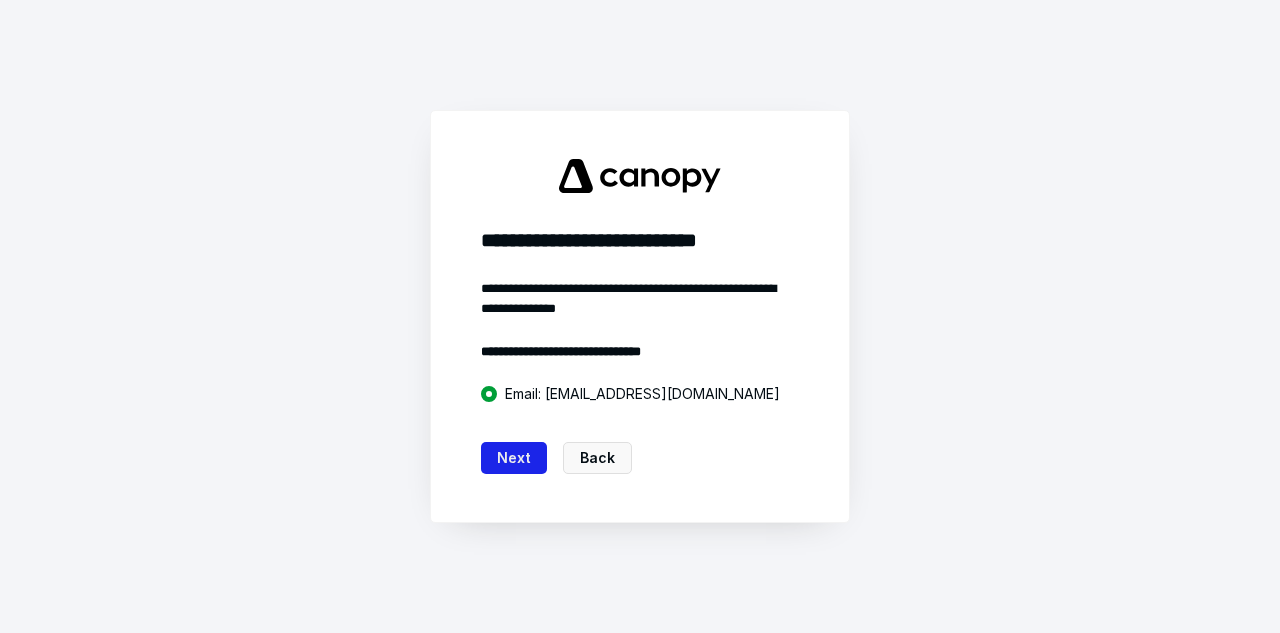 click on "Next" at bounding box center (514, 458) 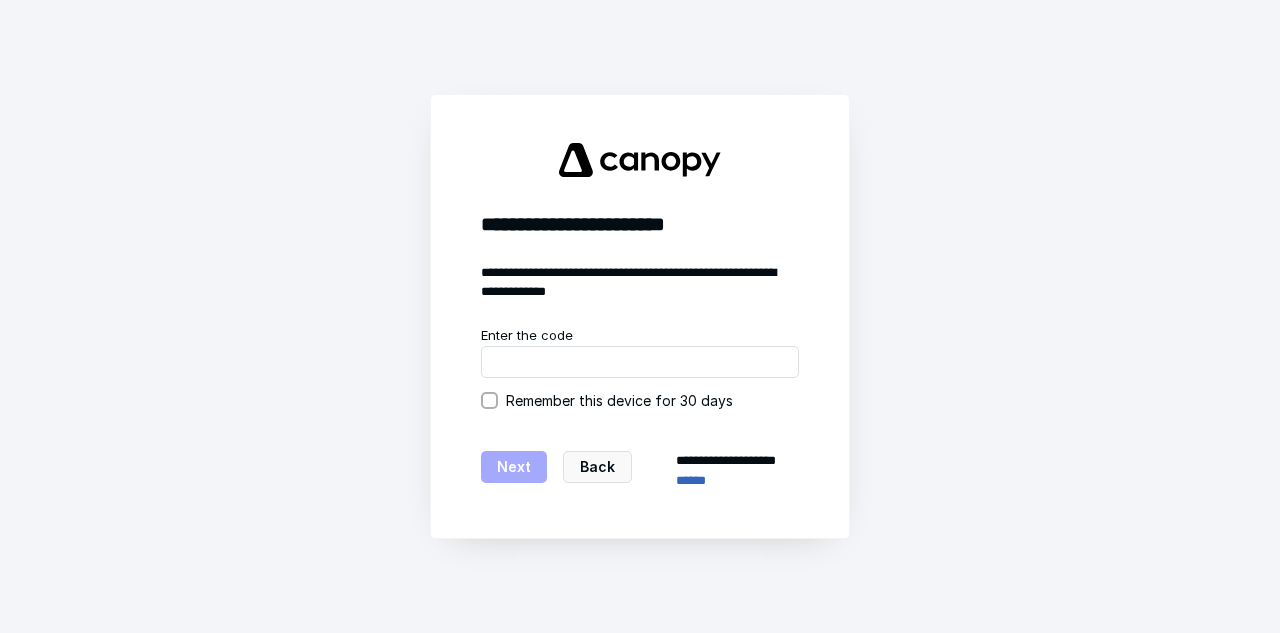 click 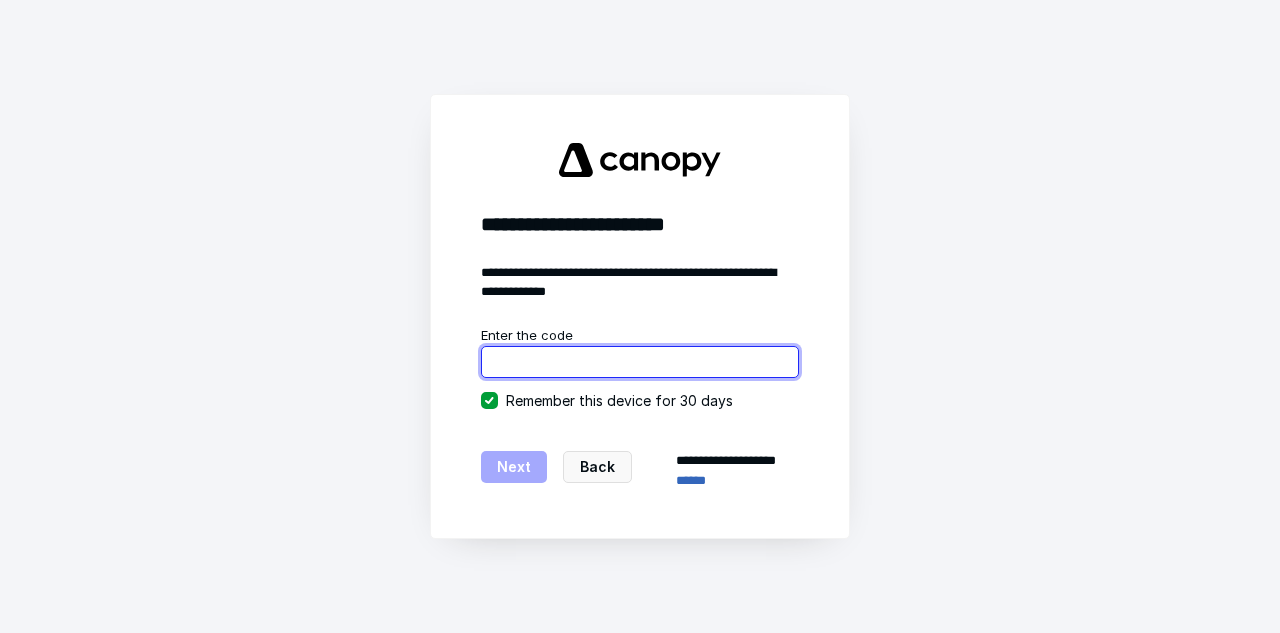 paste on "******" 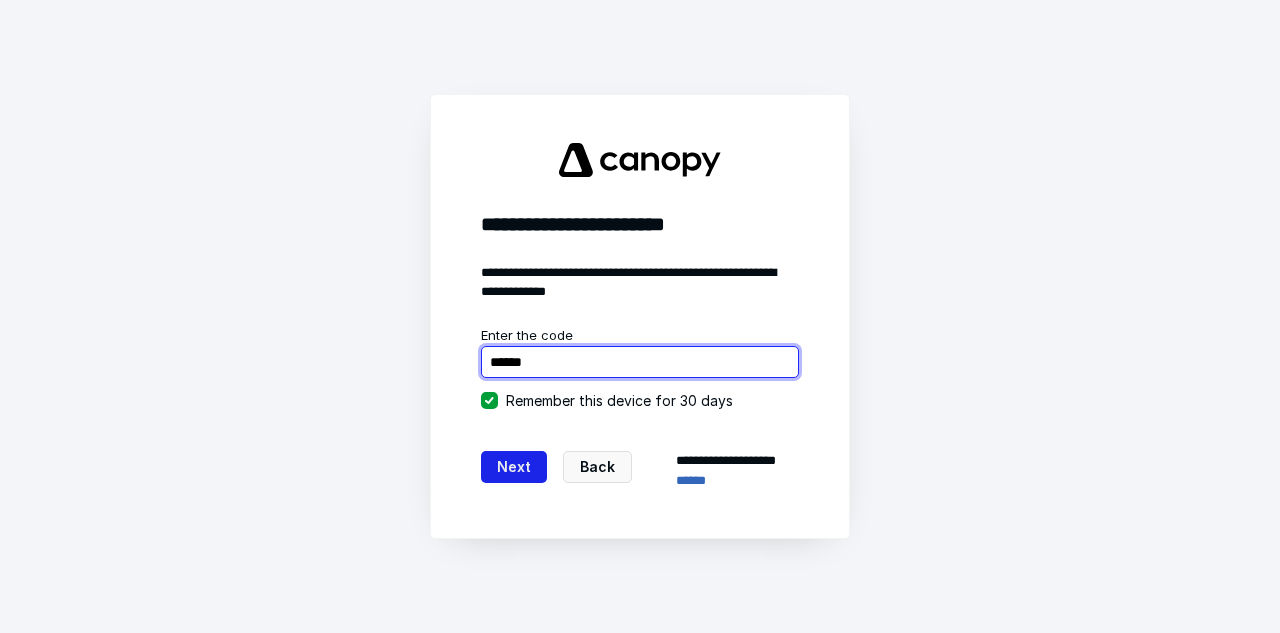 type on "******" 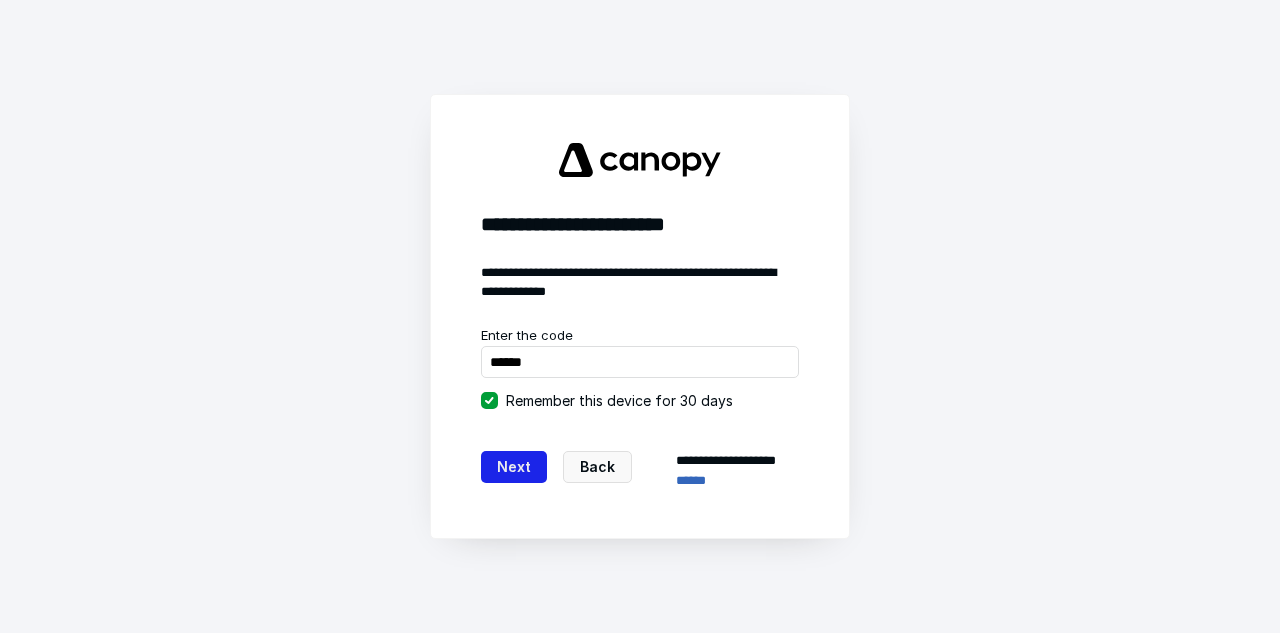 click on "Next" at bounding box center [514, 467] 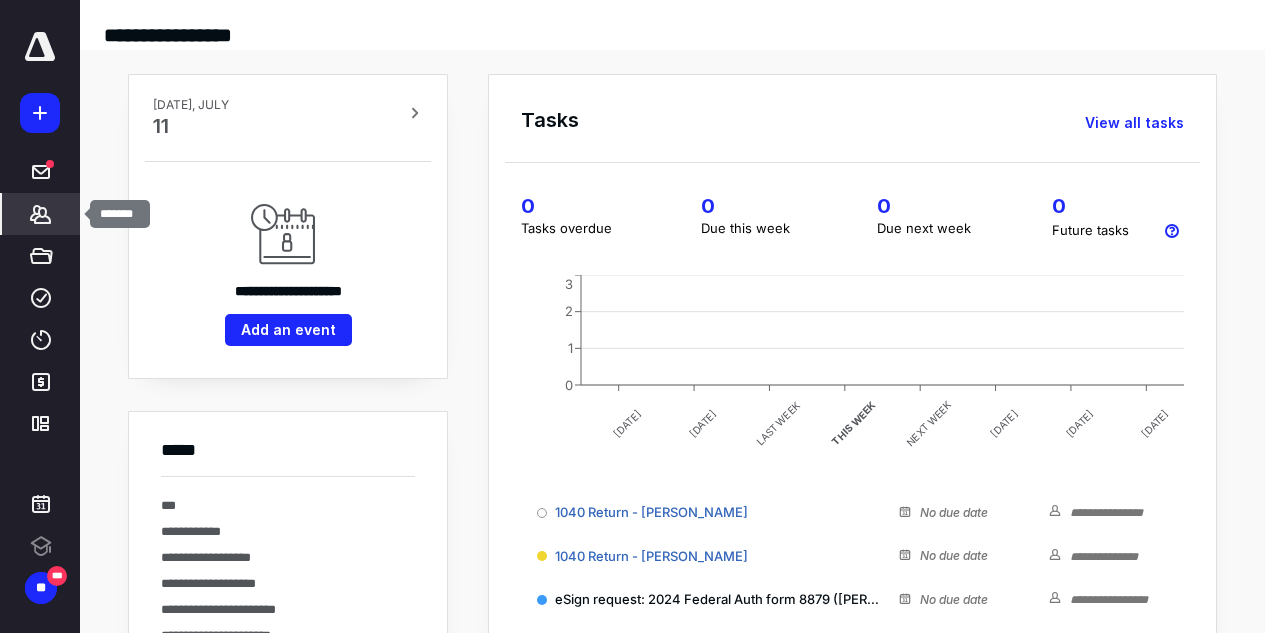 scroll, scrollTop: 0, scrollLeft: 0, axis: both 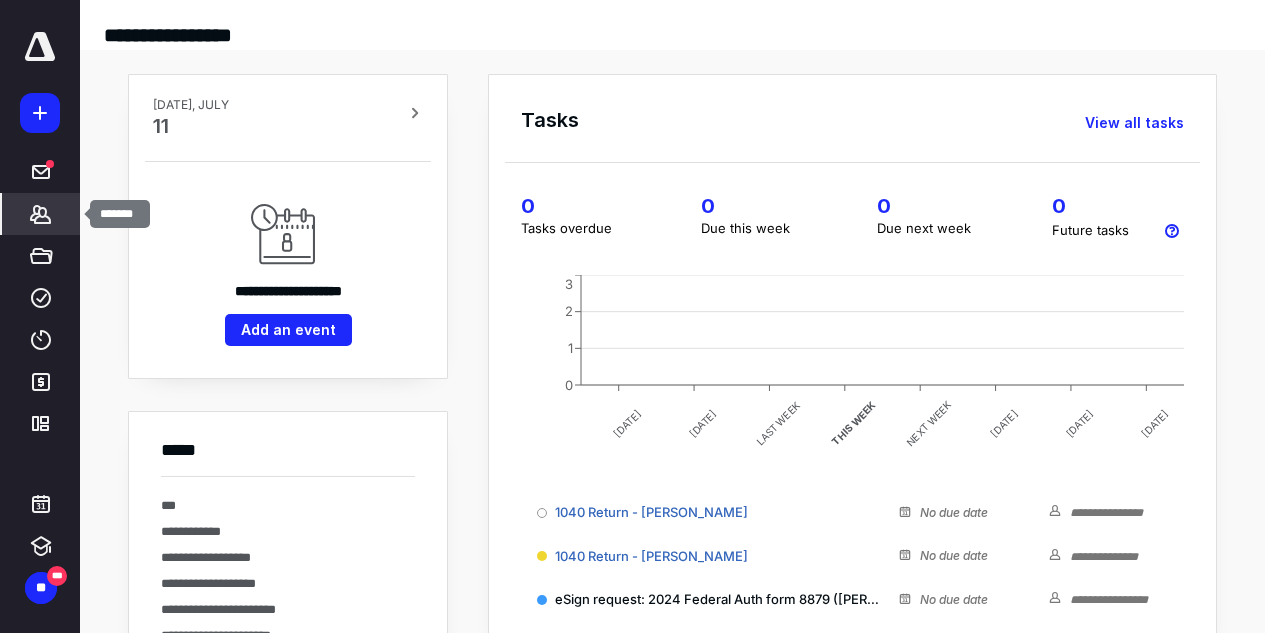 click 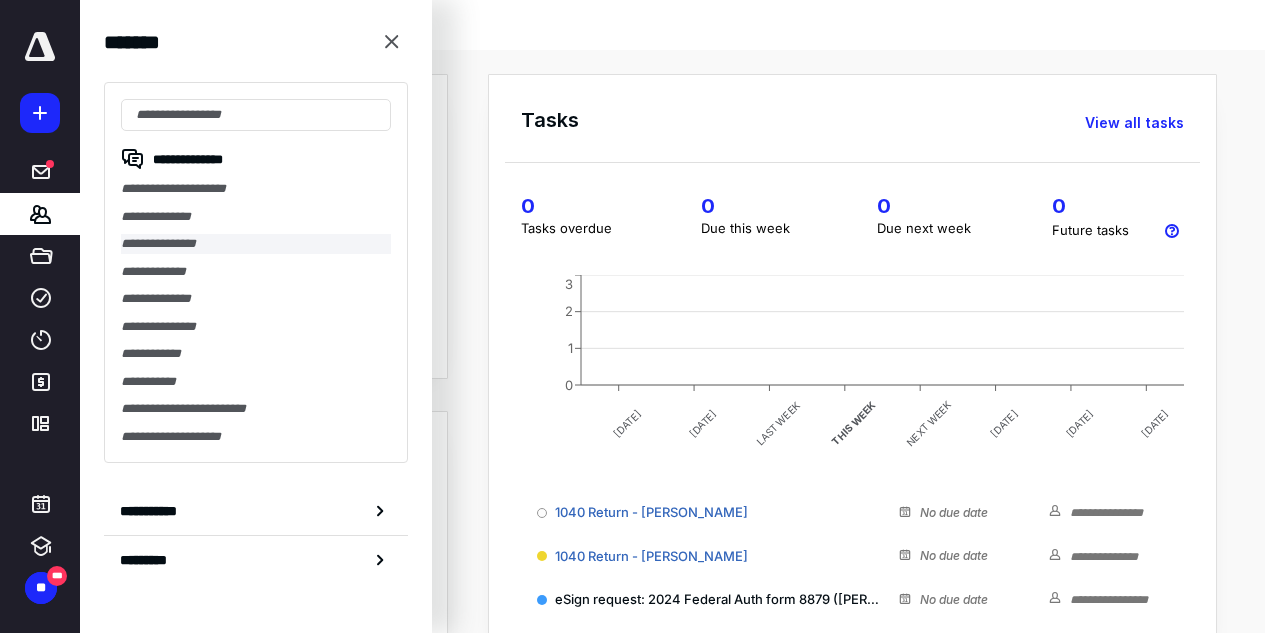 click on "**********" at bounding box center [256, 244] 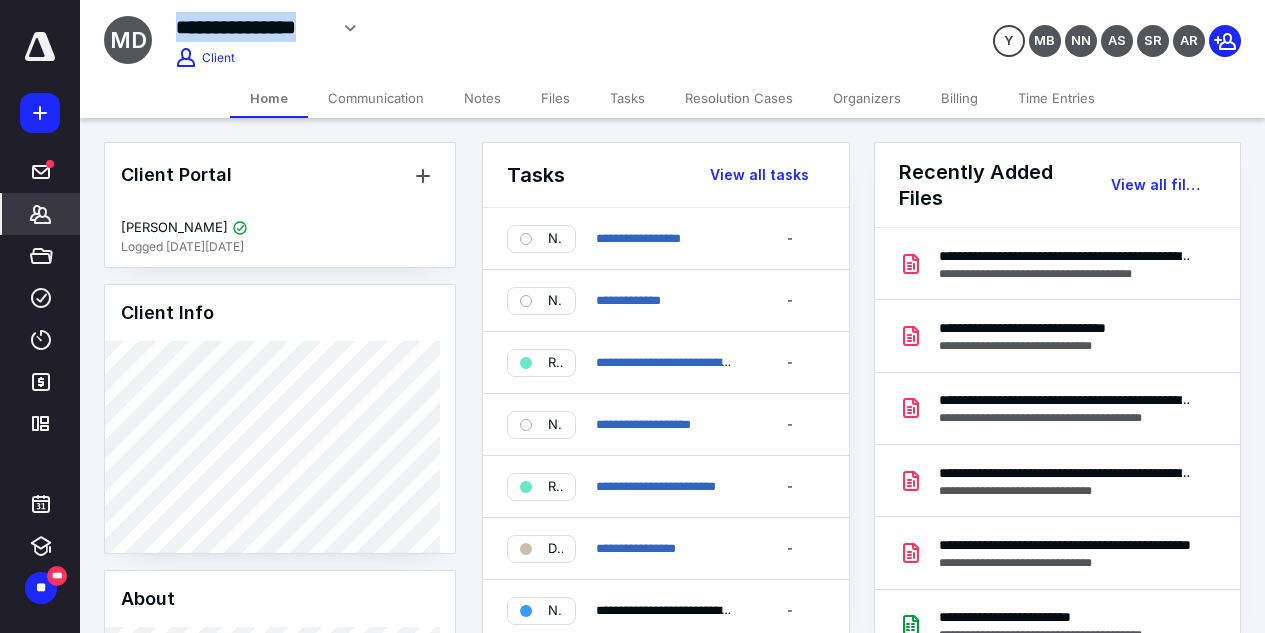 drag, startPoint x: 182, startPoint y: 24, endPoint x: 326, endPoint y: 32, distance: 144.22205 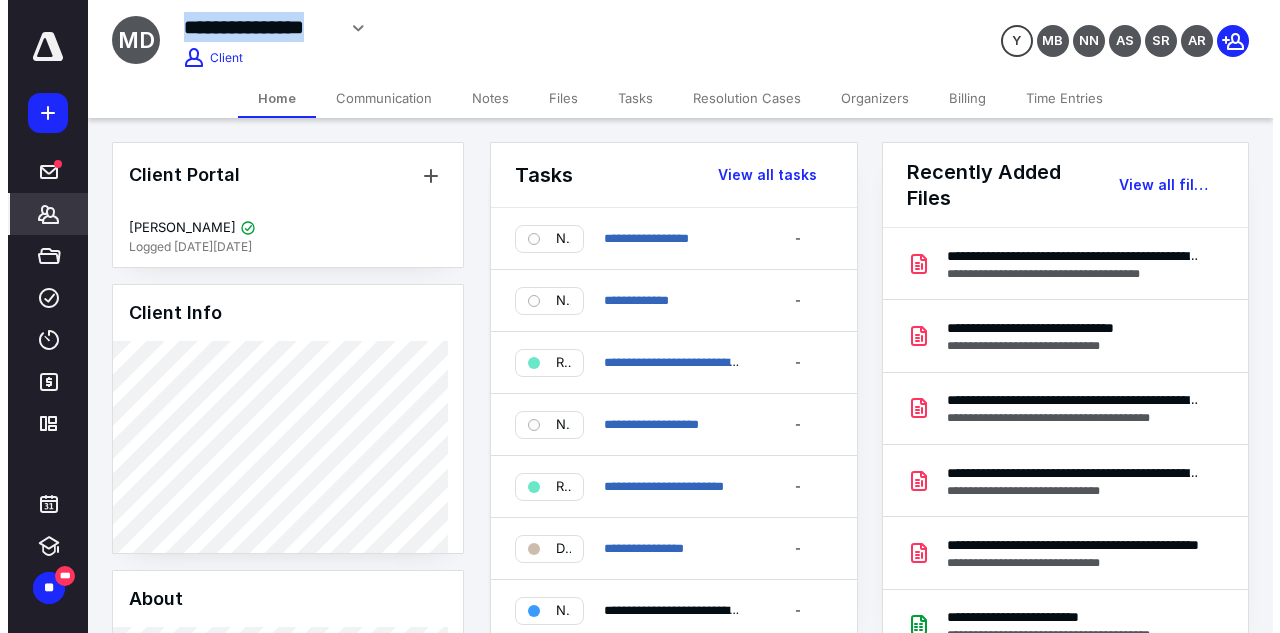 scroll, scrollTop: 300, scrollLeft: 0, axis: vertical 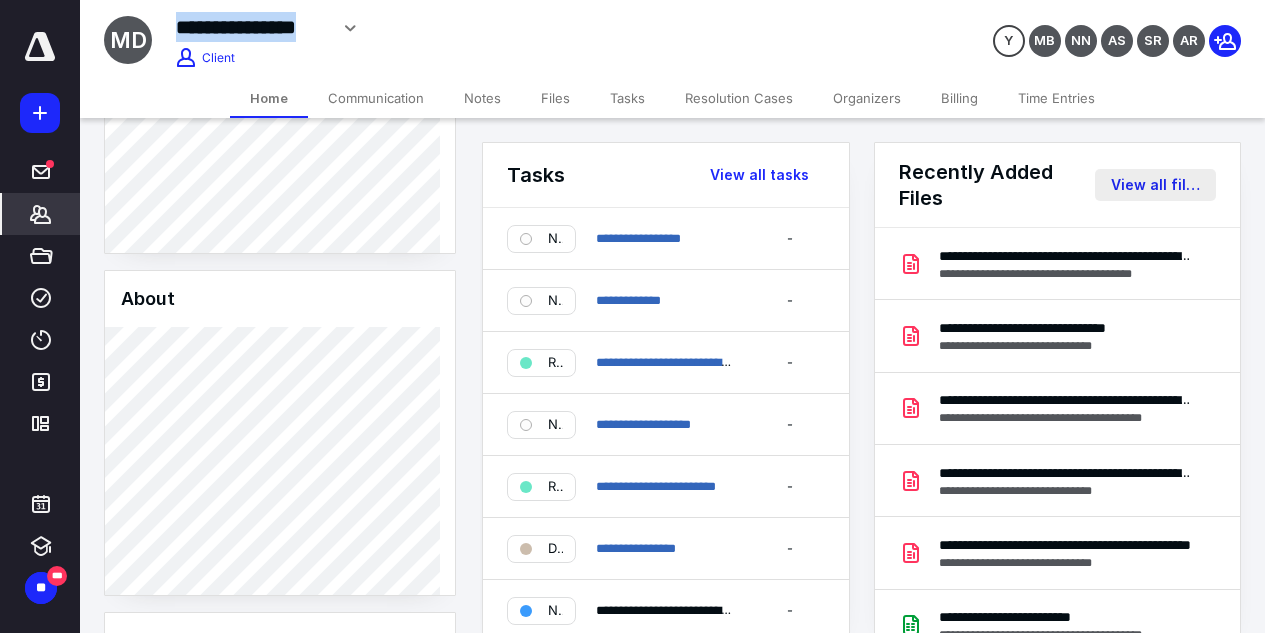 click on "View all files" at bounding box center (1155, 185) 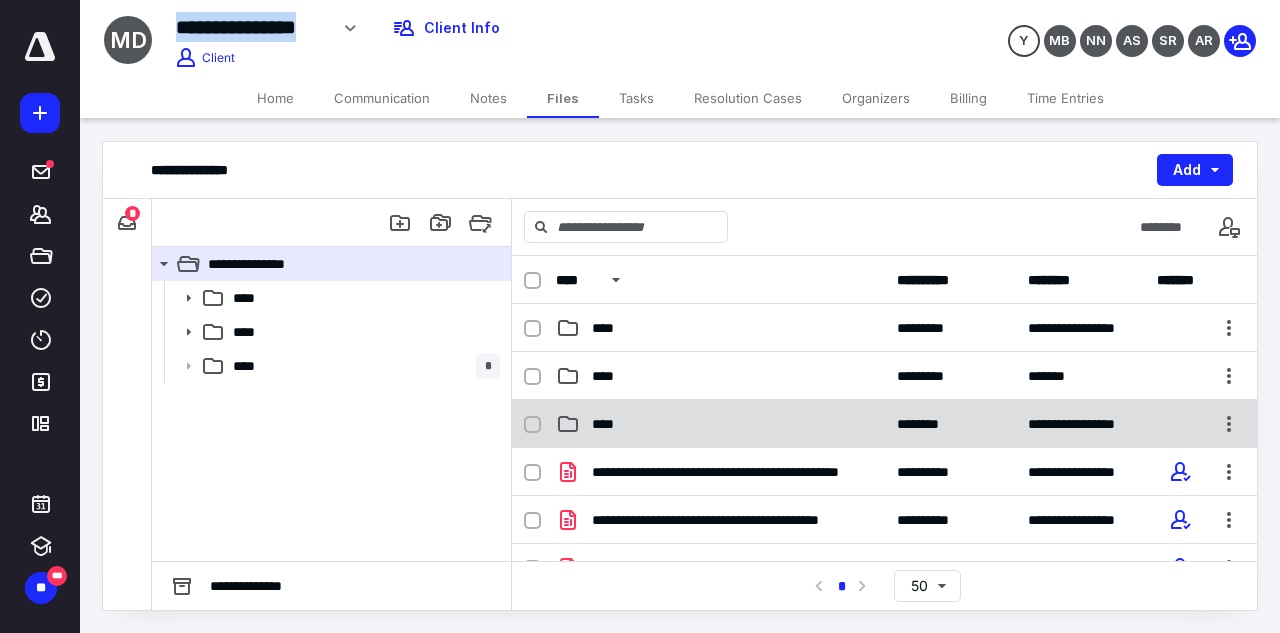 click on "****" at bounding box center (720, 424) 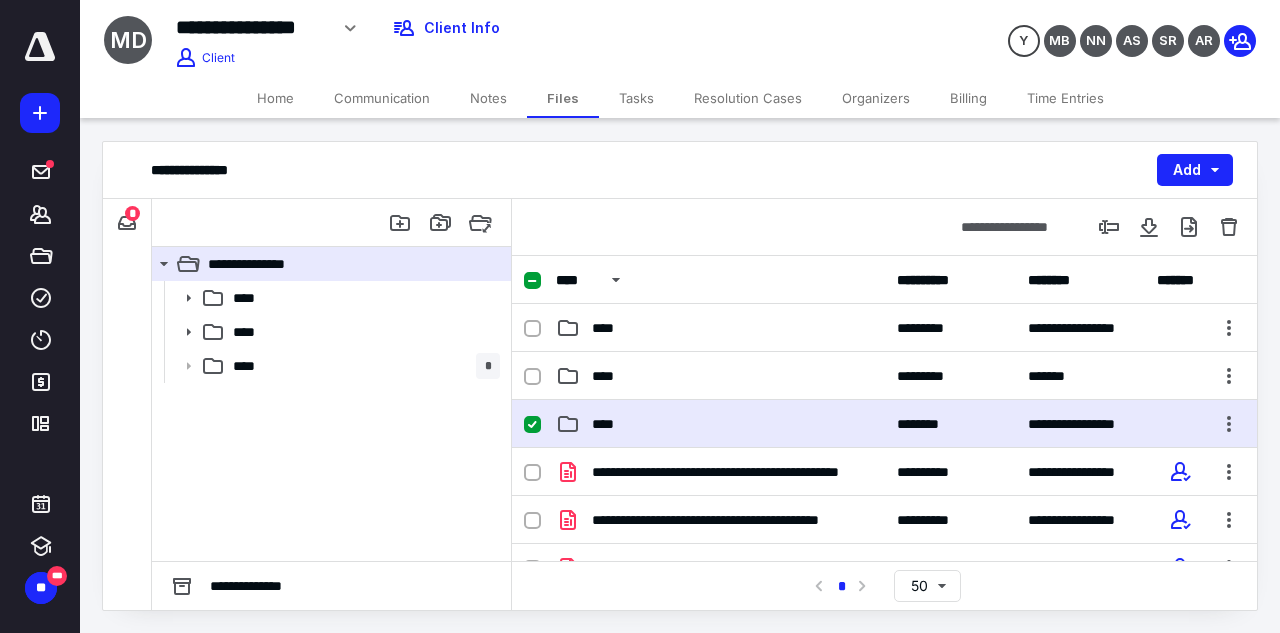 click on "****" at bounding box center [720, 424] 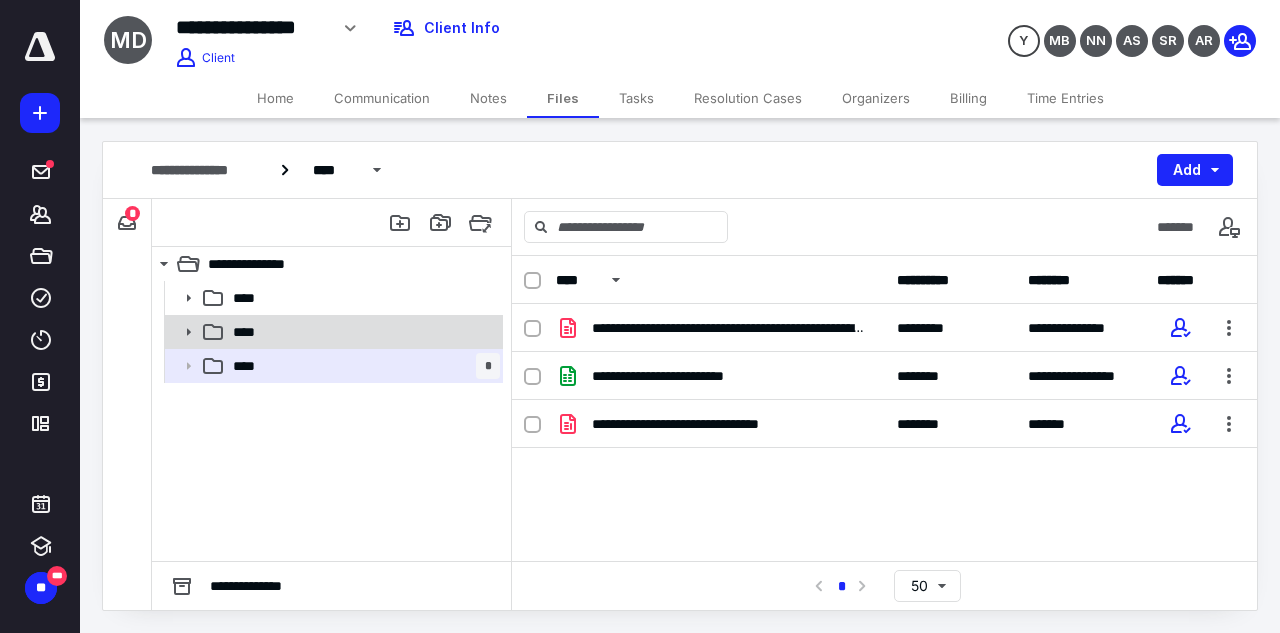 click on "****" at bounding box center (362, 332) 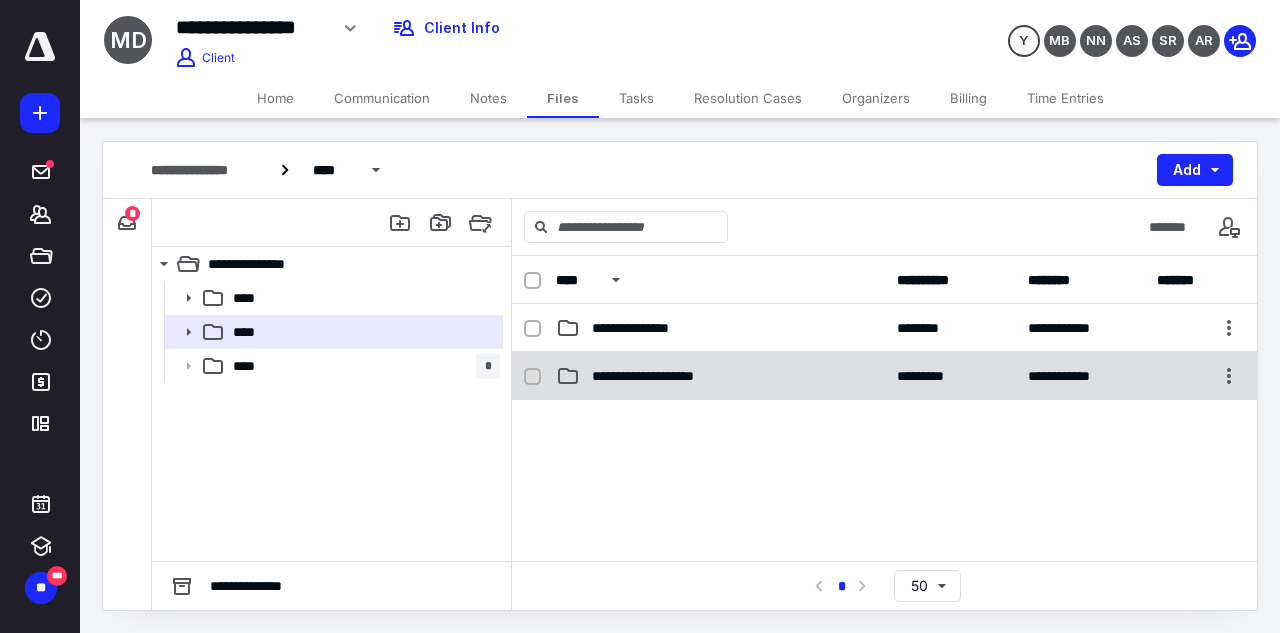 click on "**********" at bounding box center [884, 376] 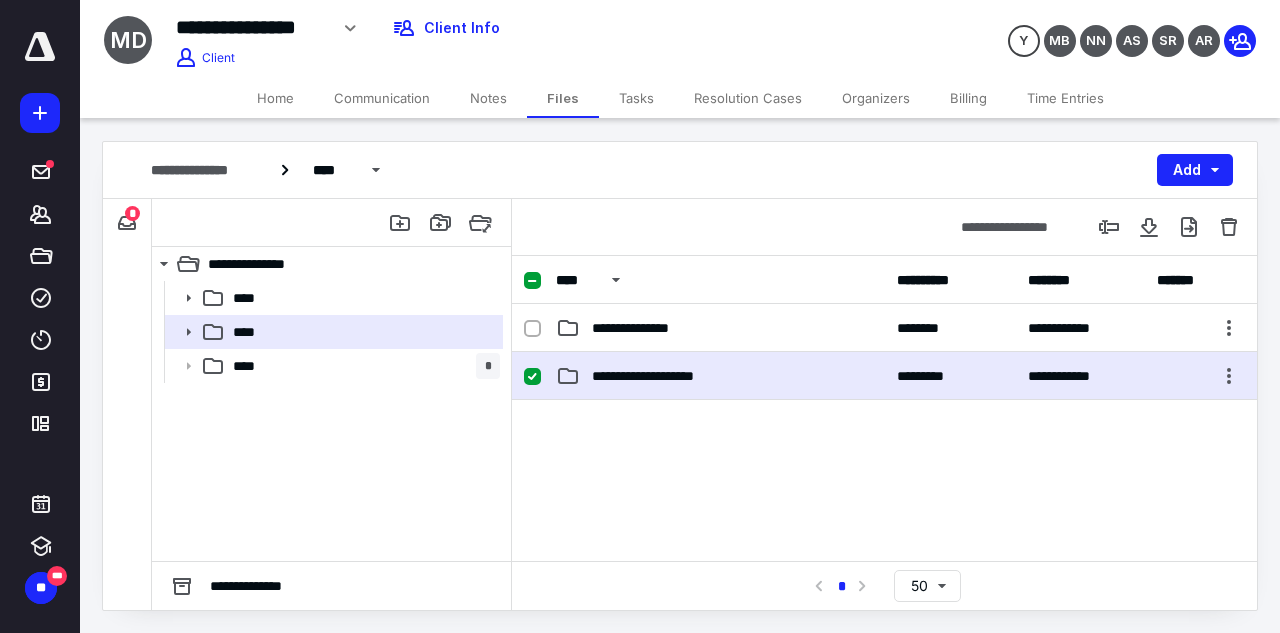 click on "**********" at bounding box center (884, 376) 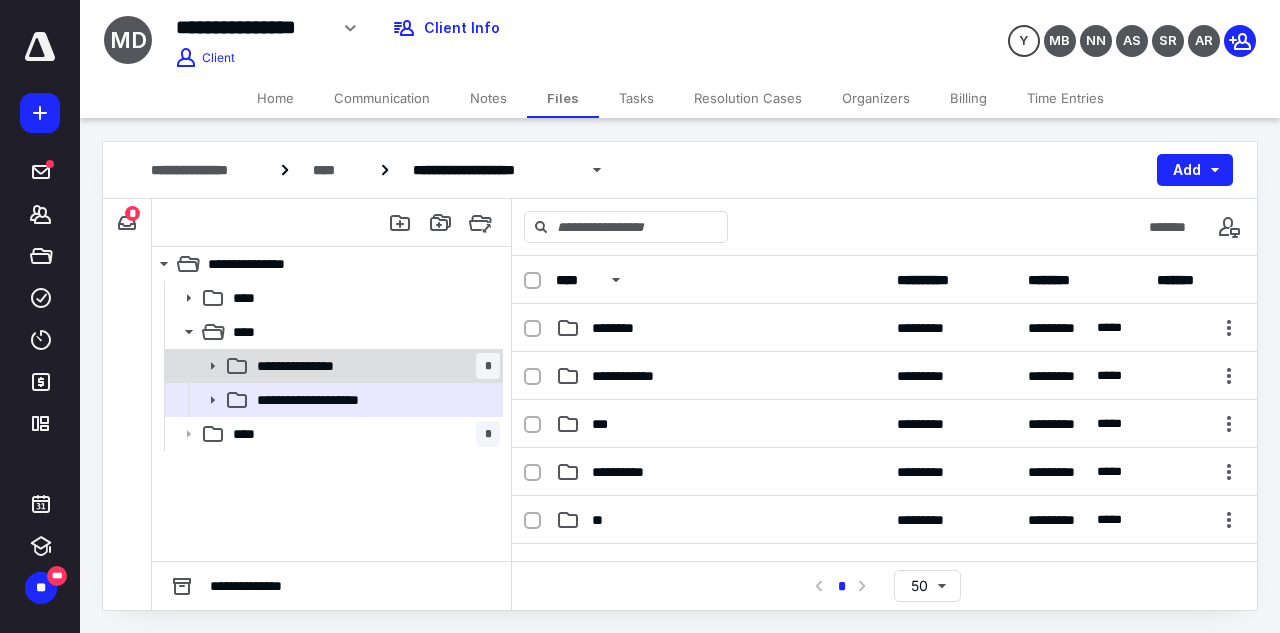 click on "**********" at bounding box center [374, 366] 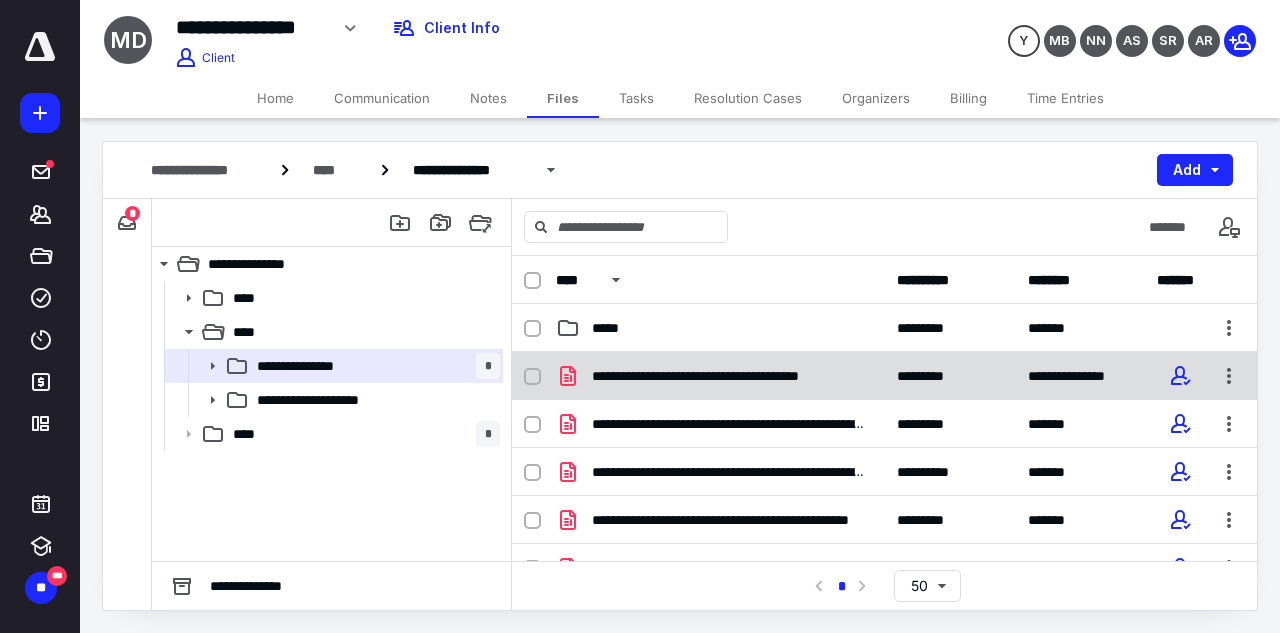 click on "**********" at bounding box center [728, 376] 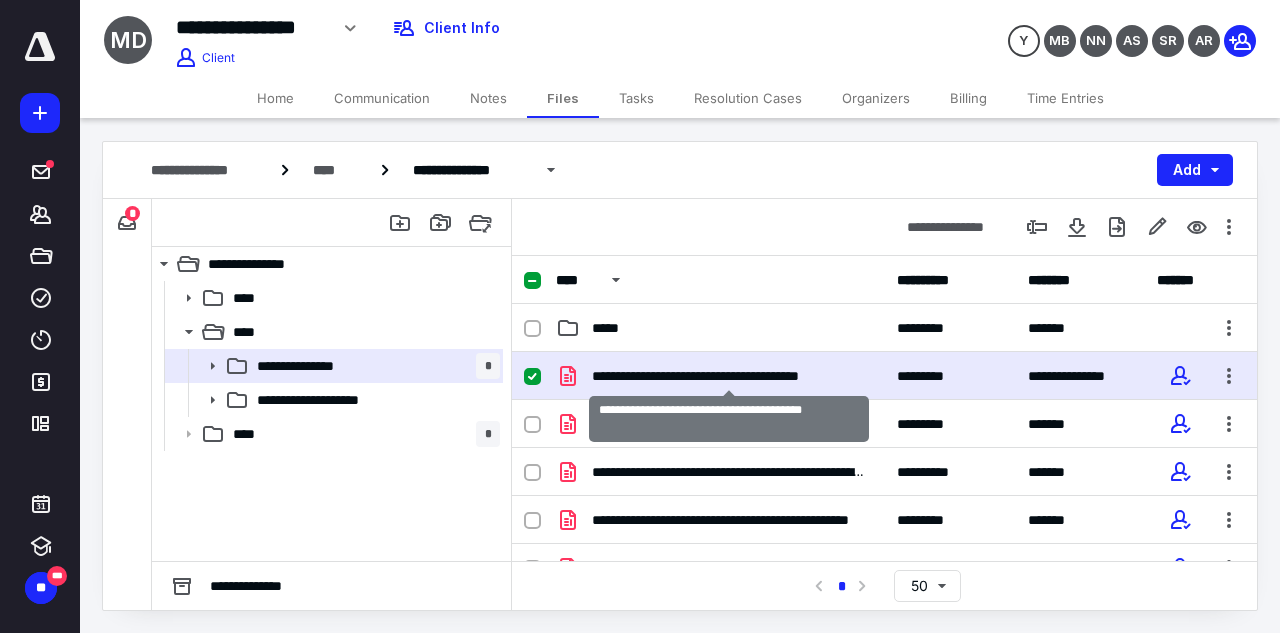 click on "**********" at bounding box center (728, 376) 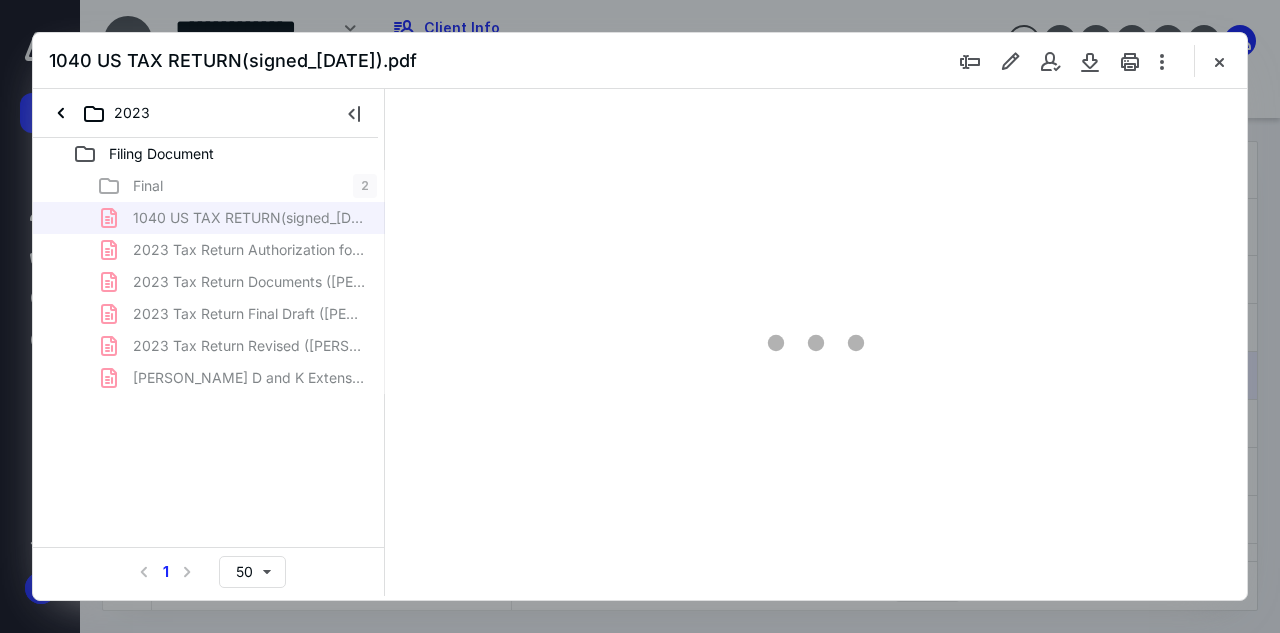 scroll, scrollTop: 0, scrollLeft: 0, axis: both 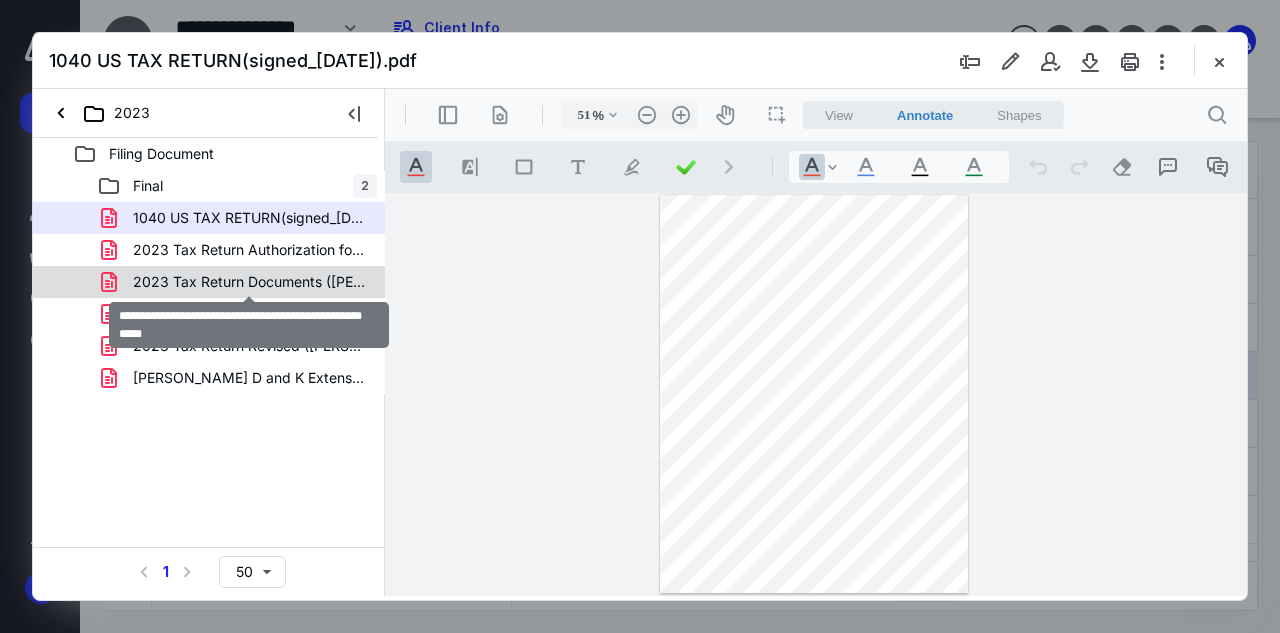 click on "2023 Tax Return Documents ([PERSON_NAME] D and K).pdf" at bounding box center (249, 282) 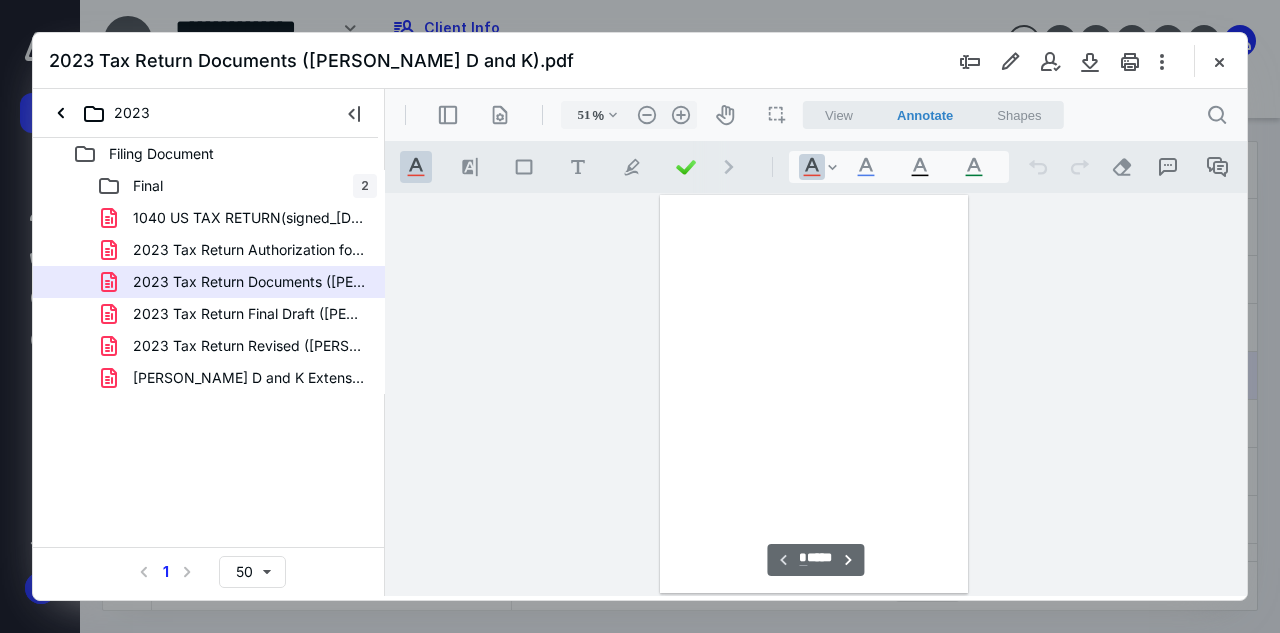 scroll, scrollTop: 106, scrollLeft: 0, axis: vertical 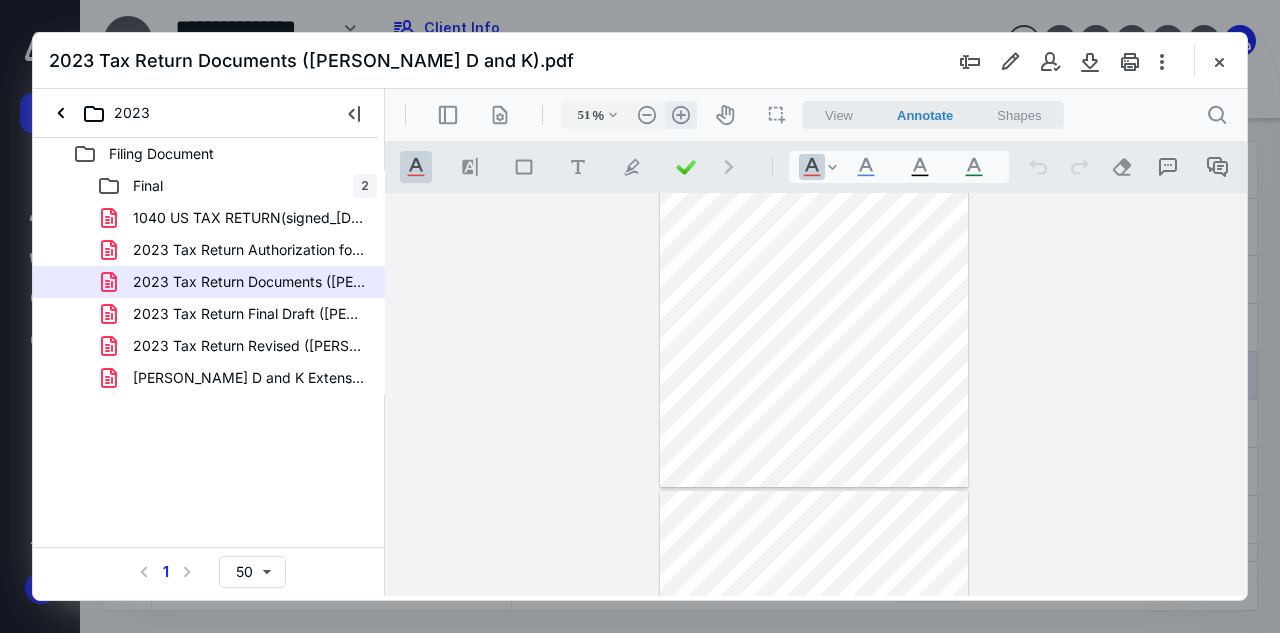 click on ".cls-1{fill:#abb0c4;} icon - header - zoom - in - line" at bounding box center (681, 115) 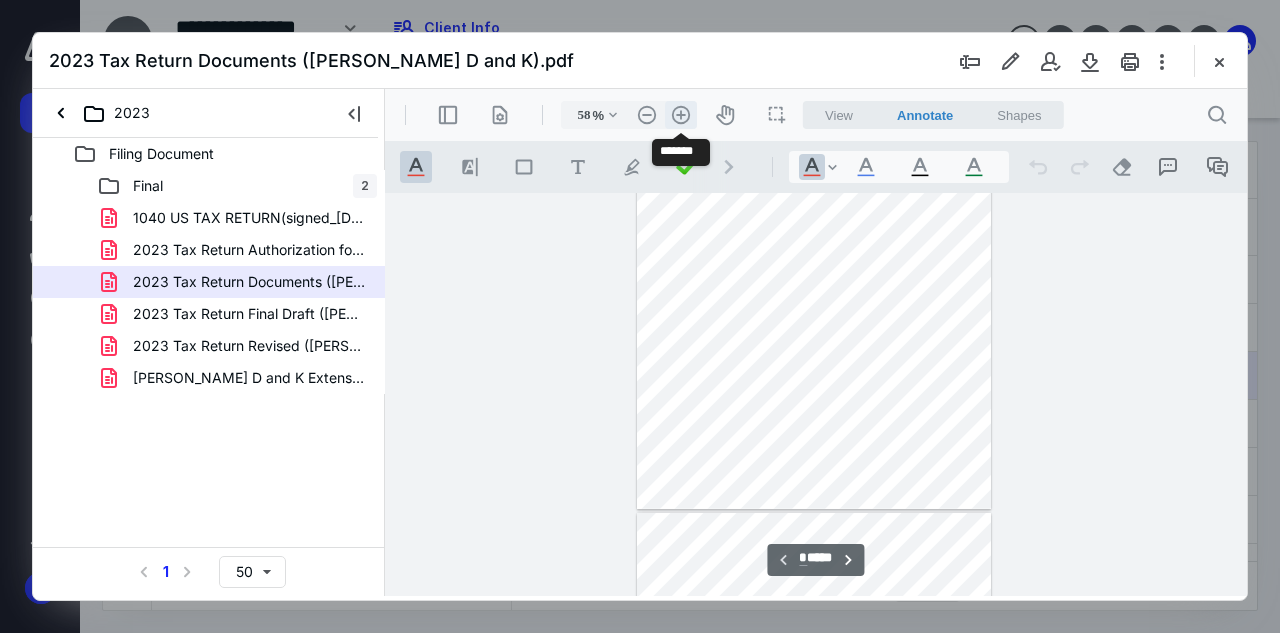 click on ".cls-1{fill:#abb0c4;} icon - header - zoom - in - line" at bounding box center (681, 115) 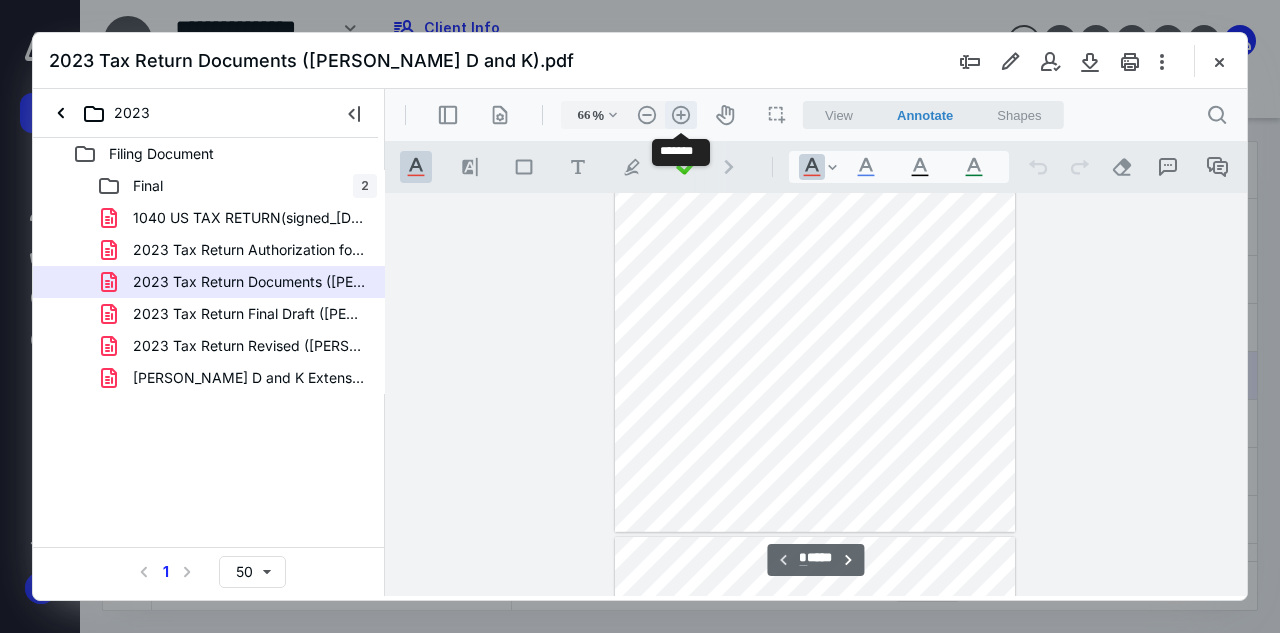 click on ".cls-1{fill:#abb0c4;} icon - header - zoom - in - line" at bounding box center (681, 115) 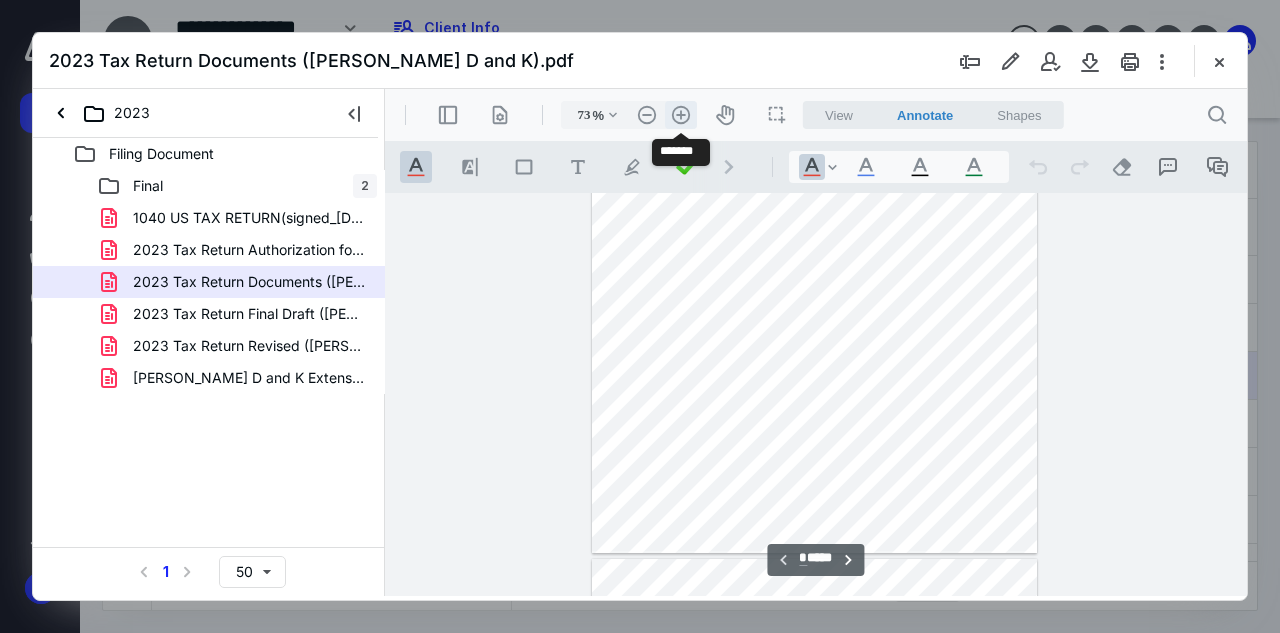 click on ".cls-1{fill:#abb0c4;} icon - header - zoom - in - line" at bounding box center [681, 115] 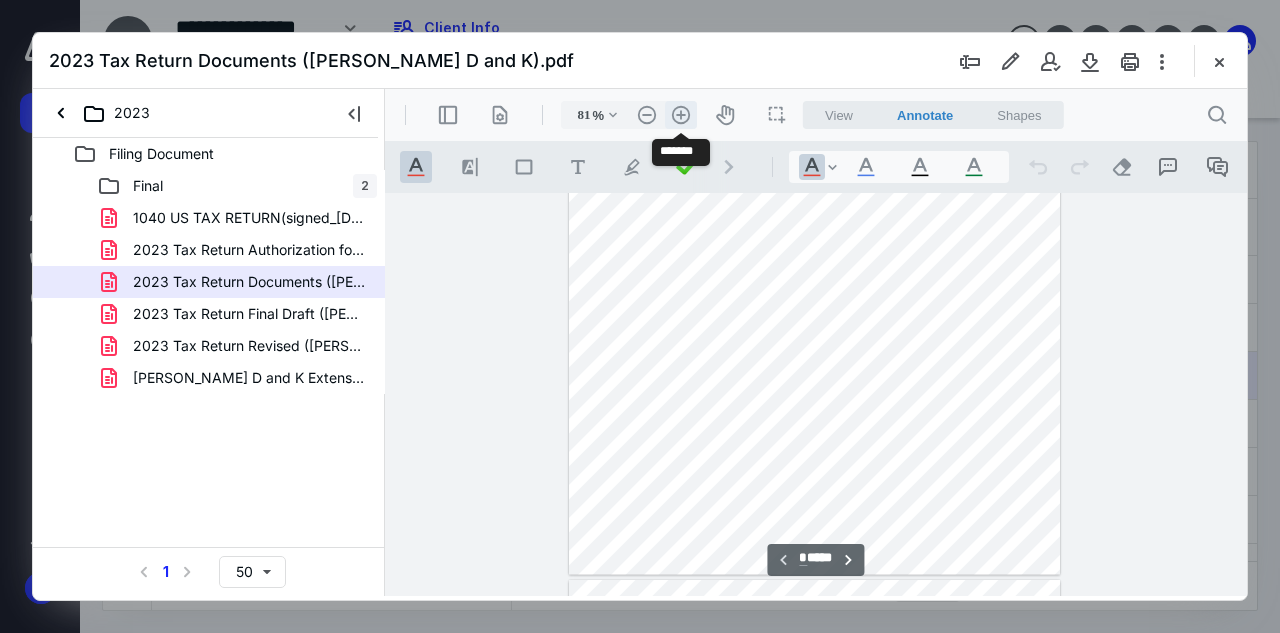 click on ".cls-1{fill:#abb0c4;} icon - header - zoom - in - line" at bounding box center (681, 115) 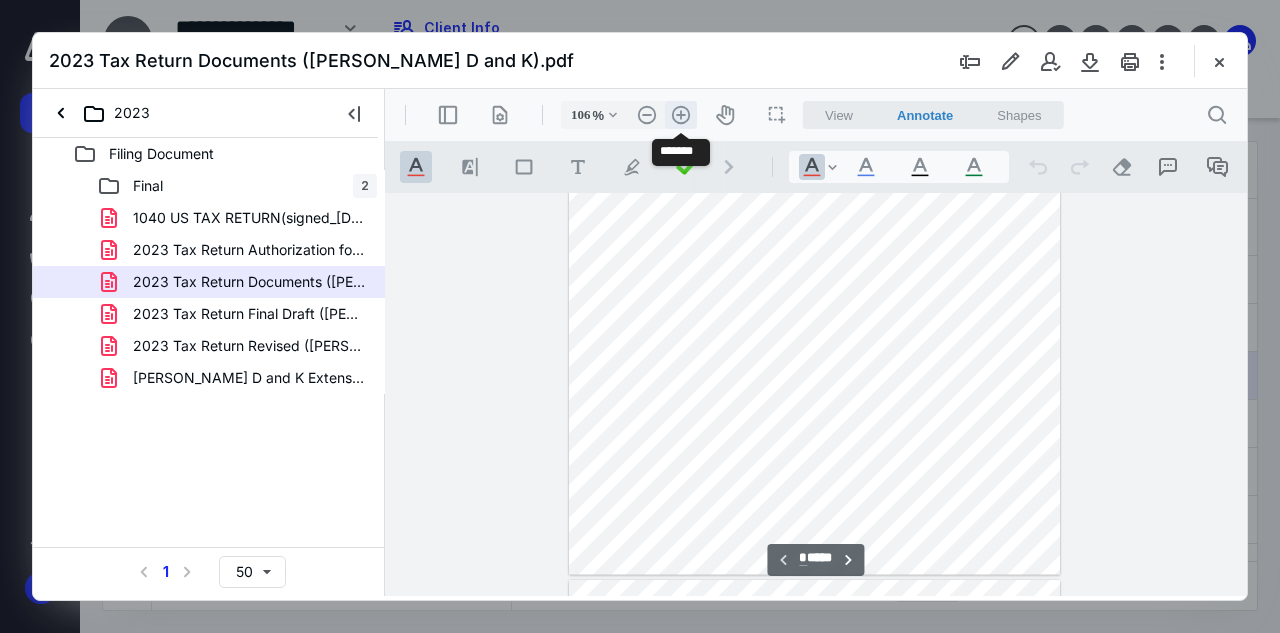 scroll, scrollTop: 385, scrollLeft: 0, axis: vertical 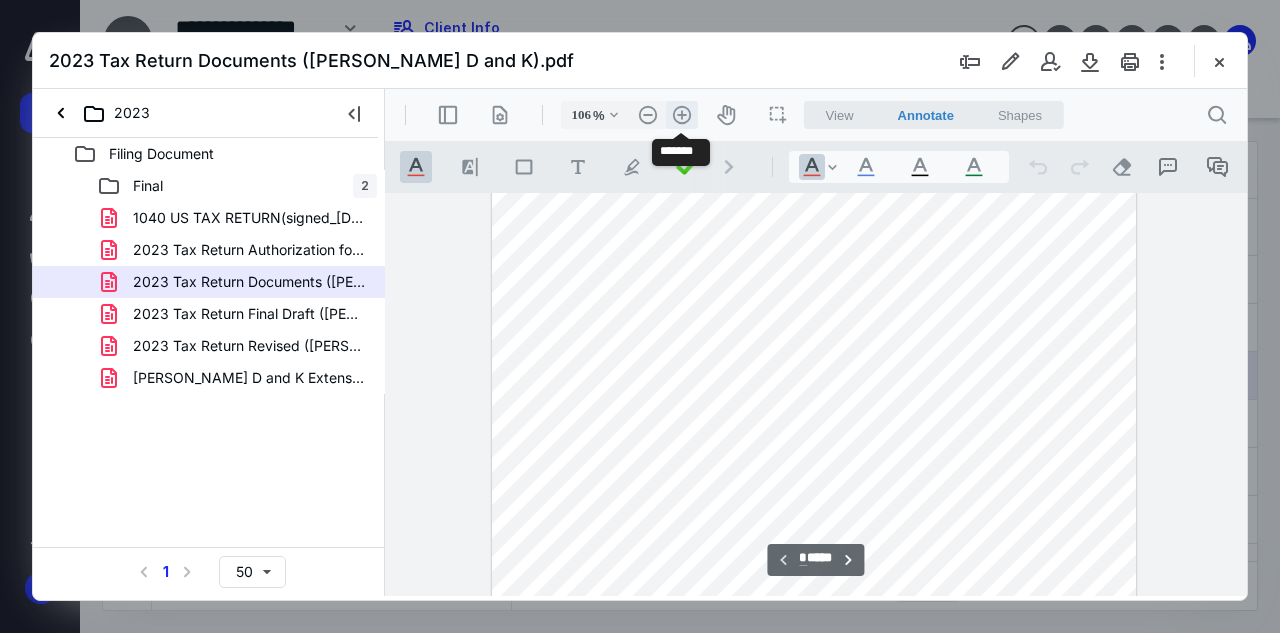 click on ".cls-1{fill:#abb0c4;} icon - header - zoom - in - line" at bounding box center [682, 115] 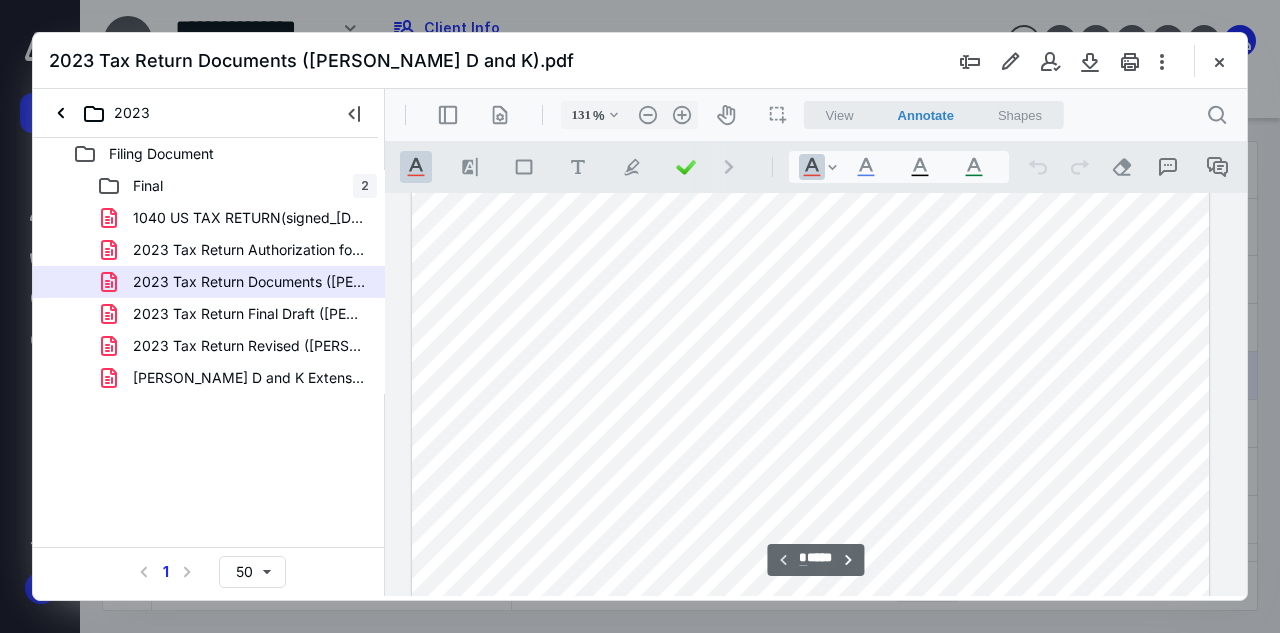 scroll, scrollTop: 0, scrollLeft: 96, axis: horizontal 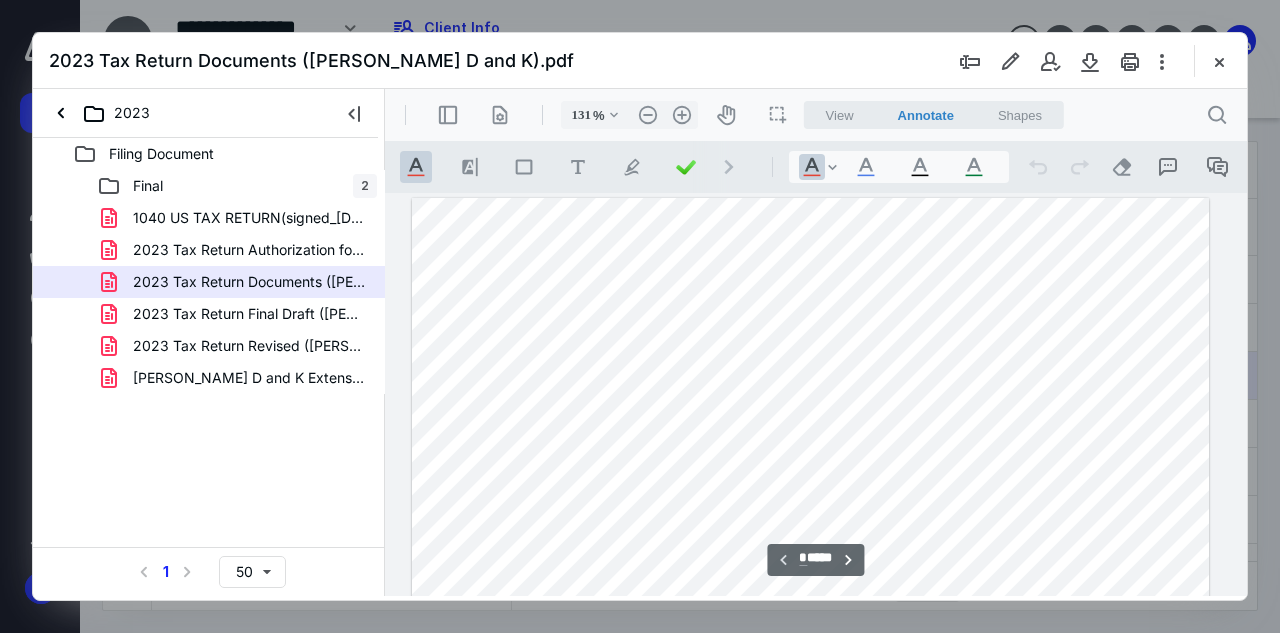 type 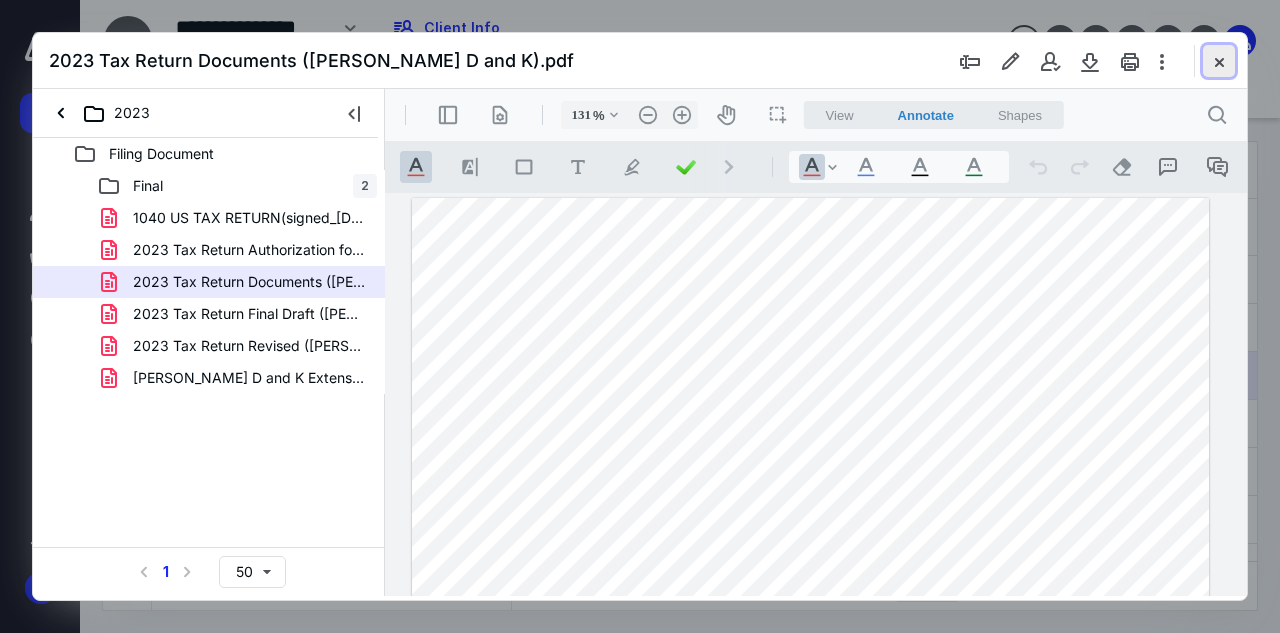 click at bounding box center (1219, 61) 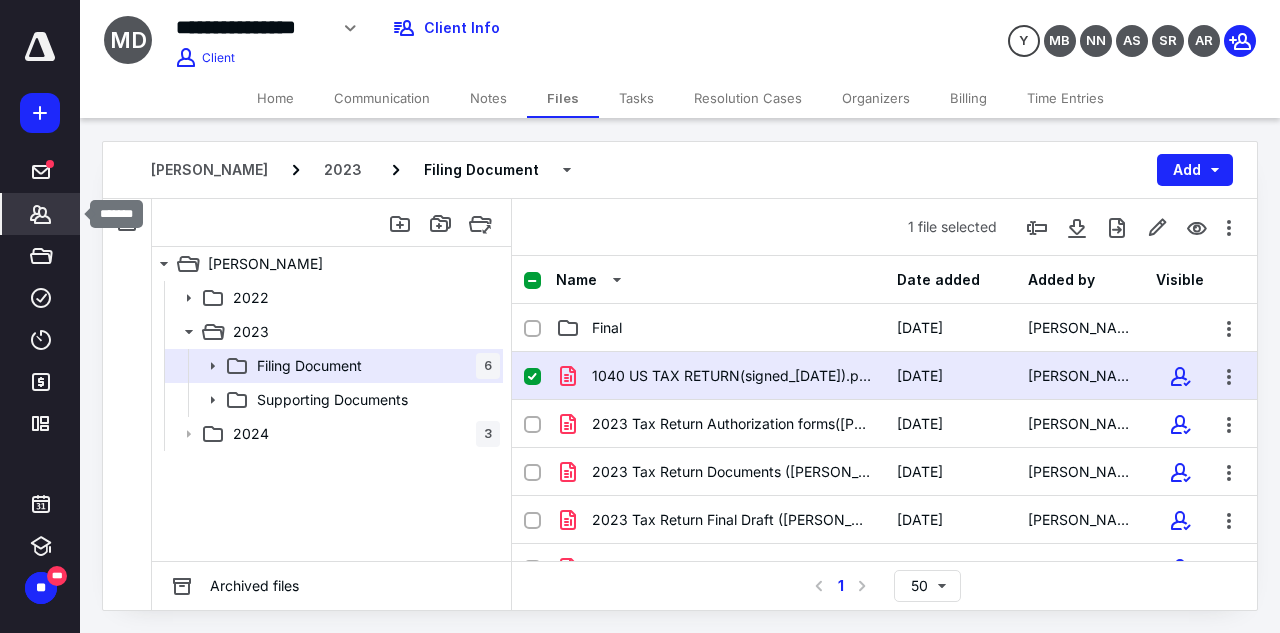 click 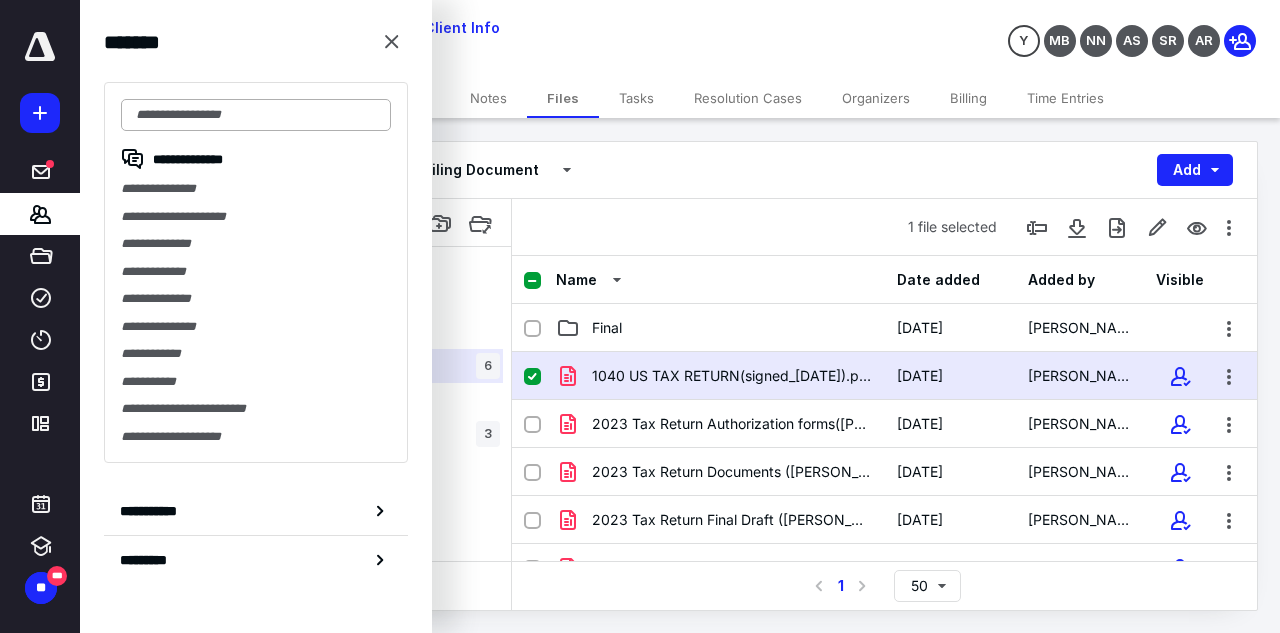 click at bounding box center [256, 115] 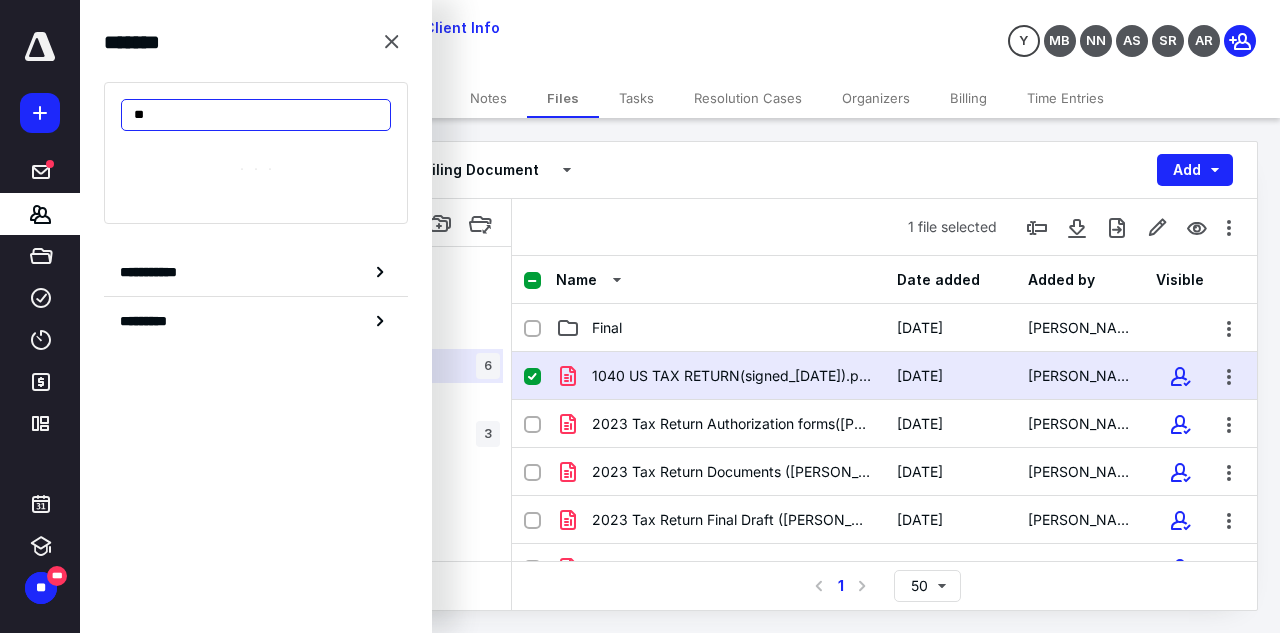 type on "*" 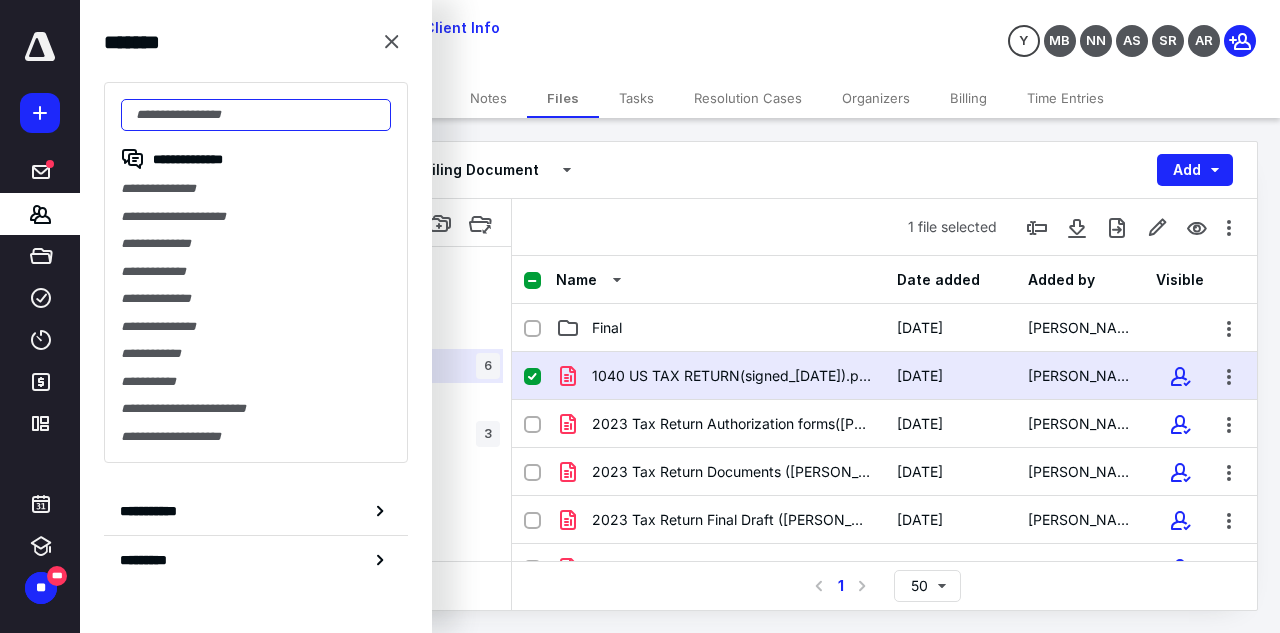paste on "**********" 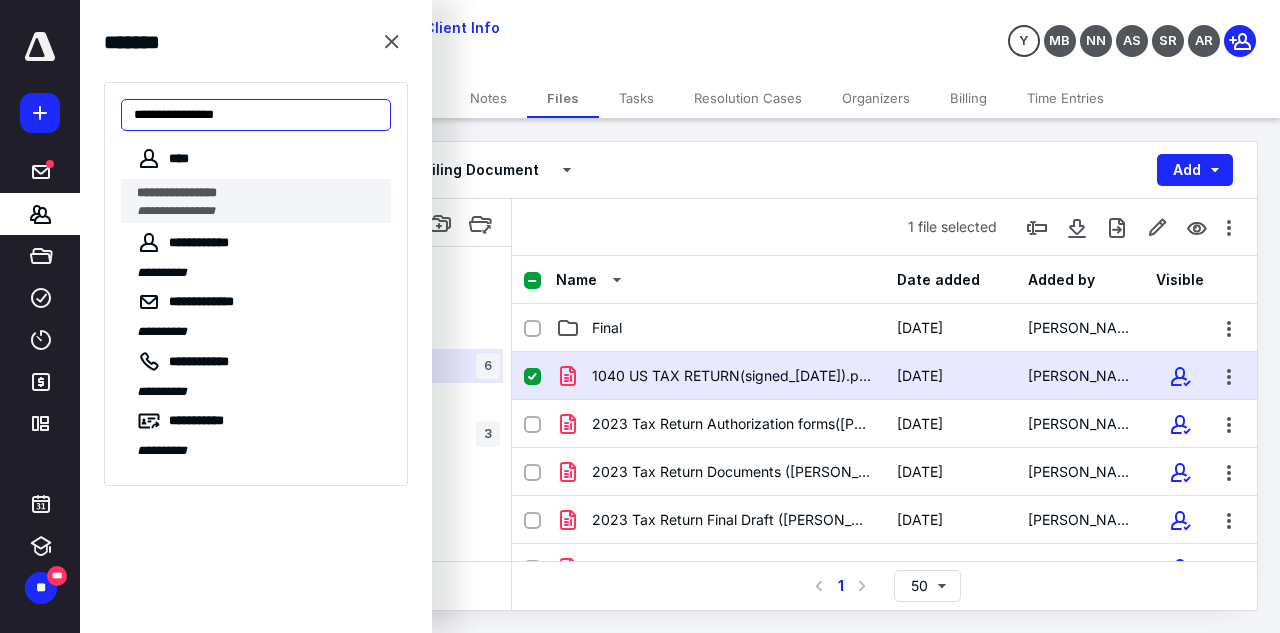 type on "**********" 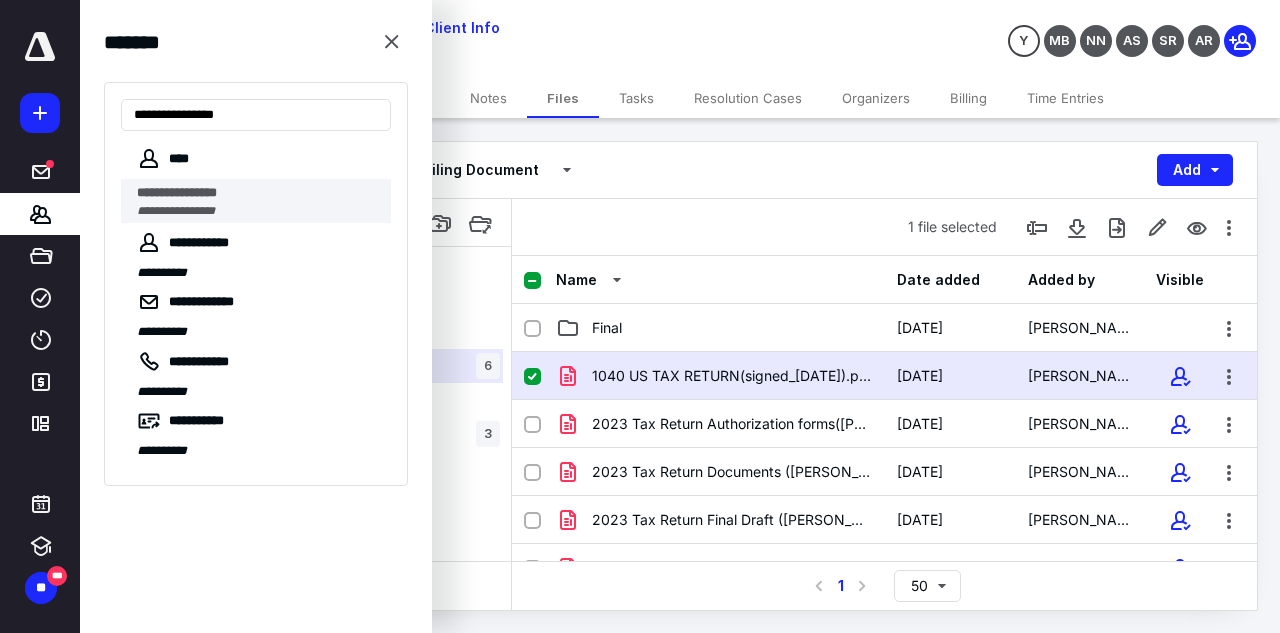 click on "**********" at bounding box center (176, 211) 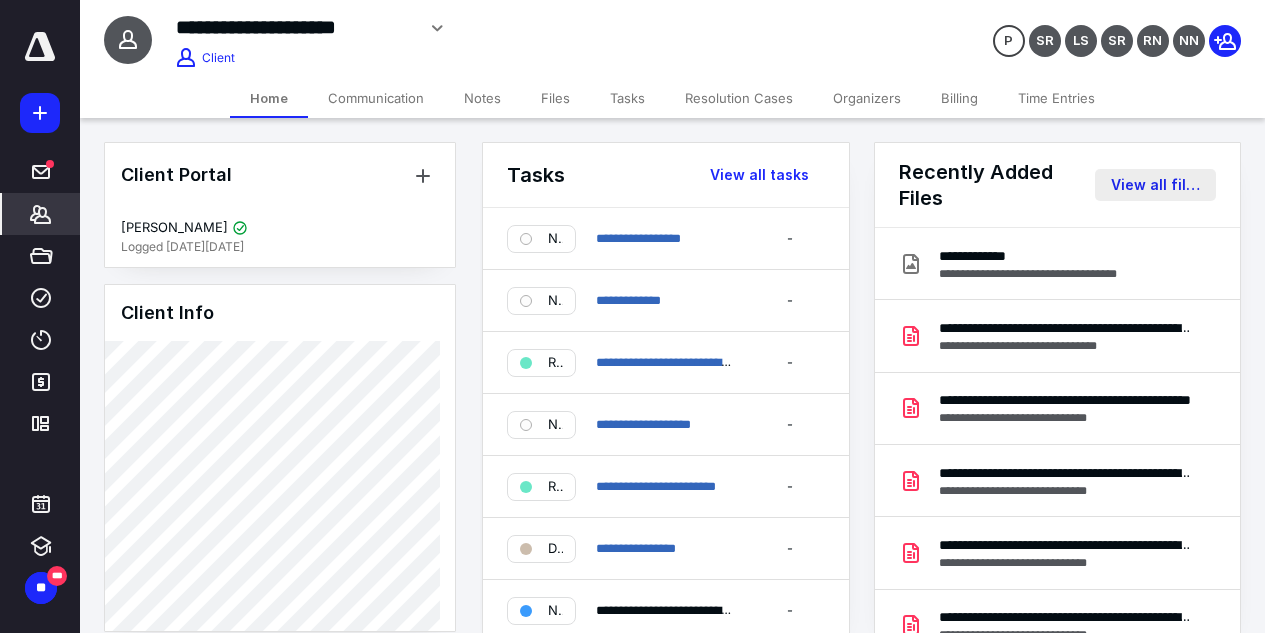 click on "View all files" at bounding box center [1155, 185] 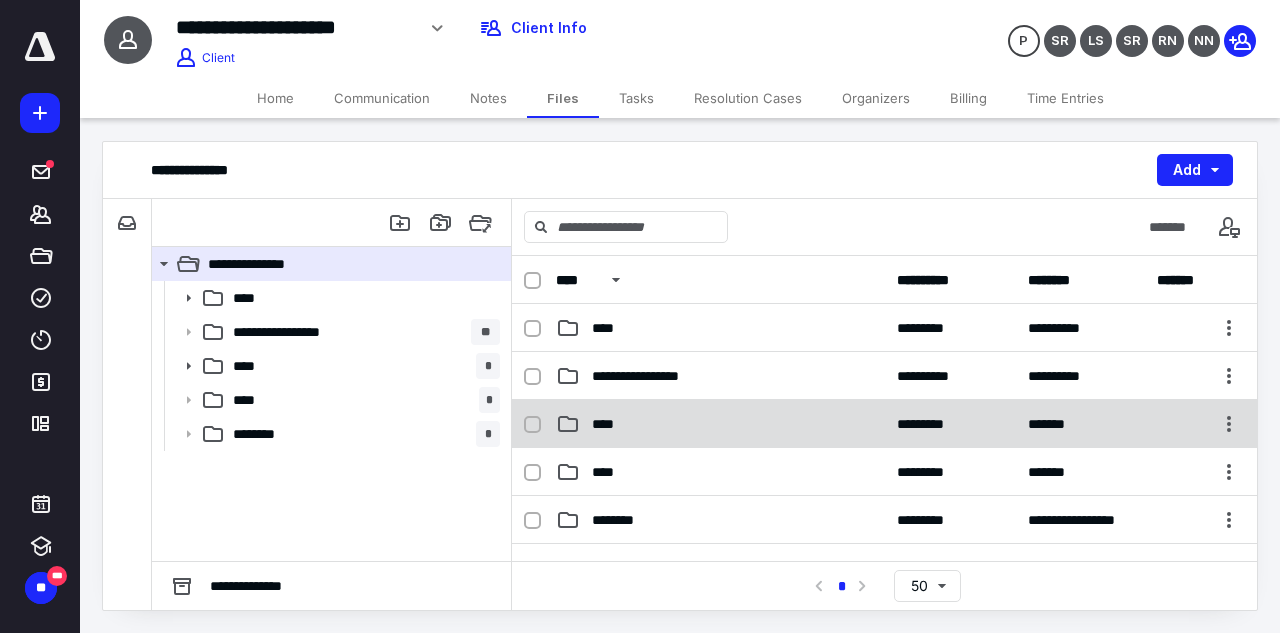 click on "****" at bounding box center [720, 424] 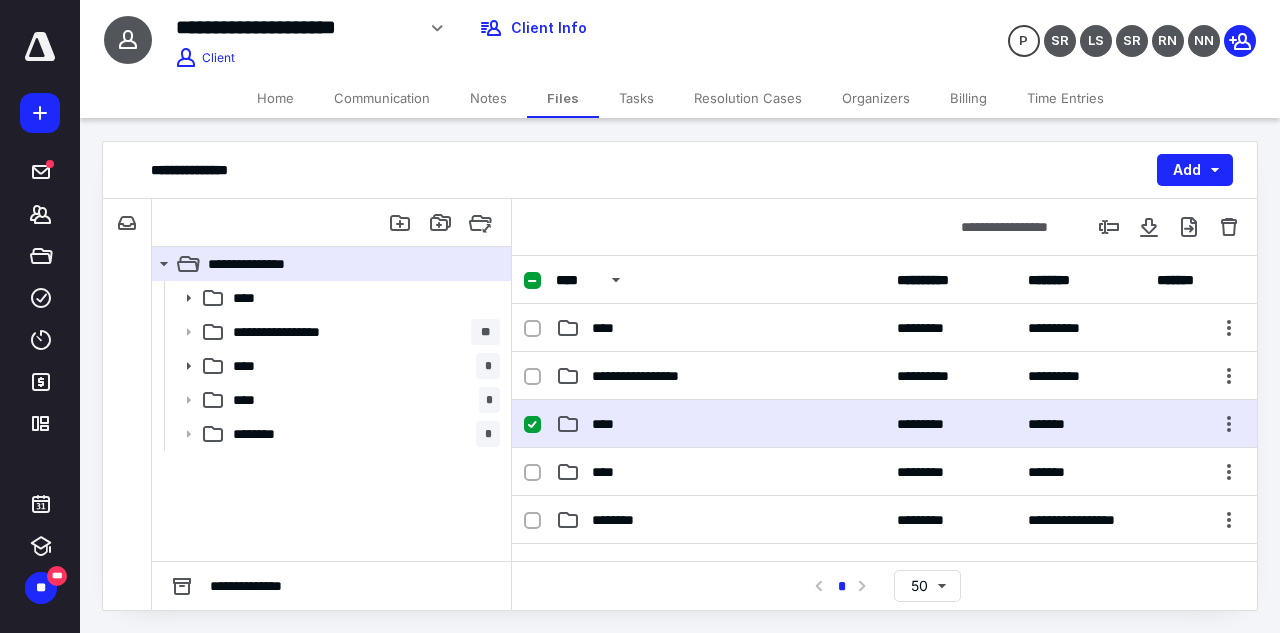 click on "****" at bounding box center [720, 424] 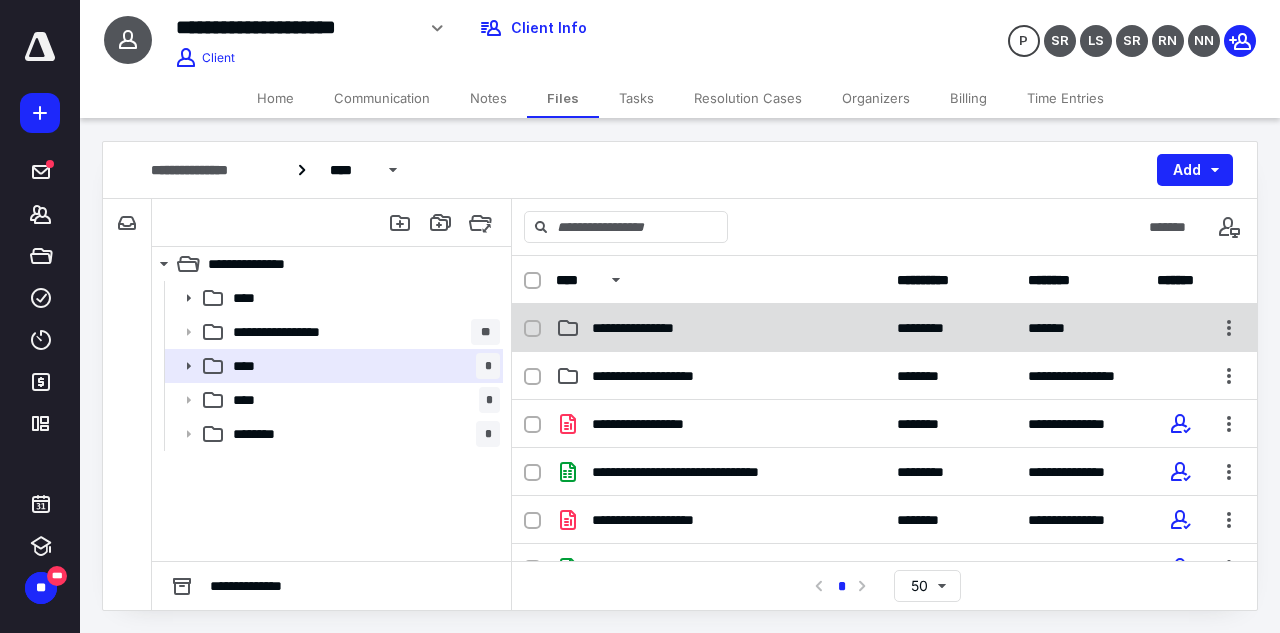 click on "**********" at bounding box center [884, 328] 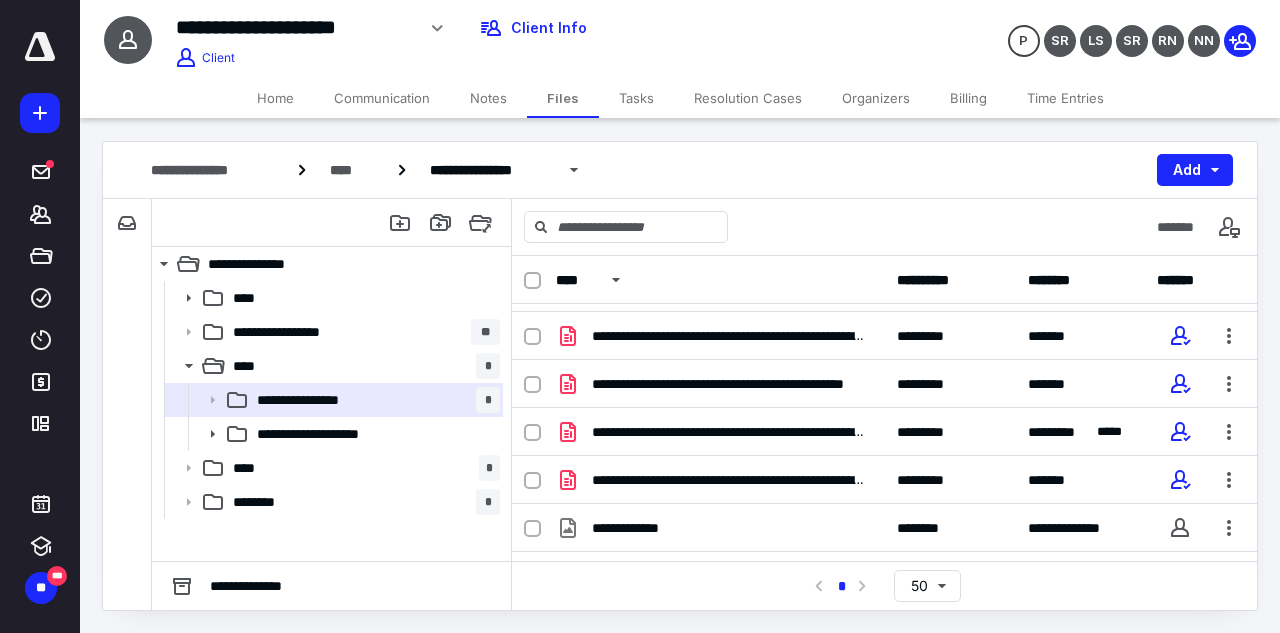 scroll, scrollTop: 43, scrollLeft: 0, axis: vertical 